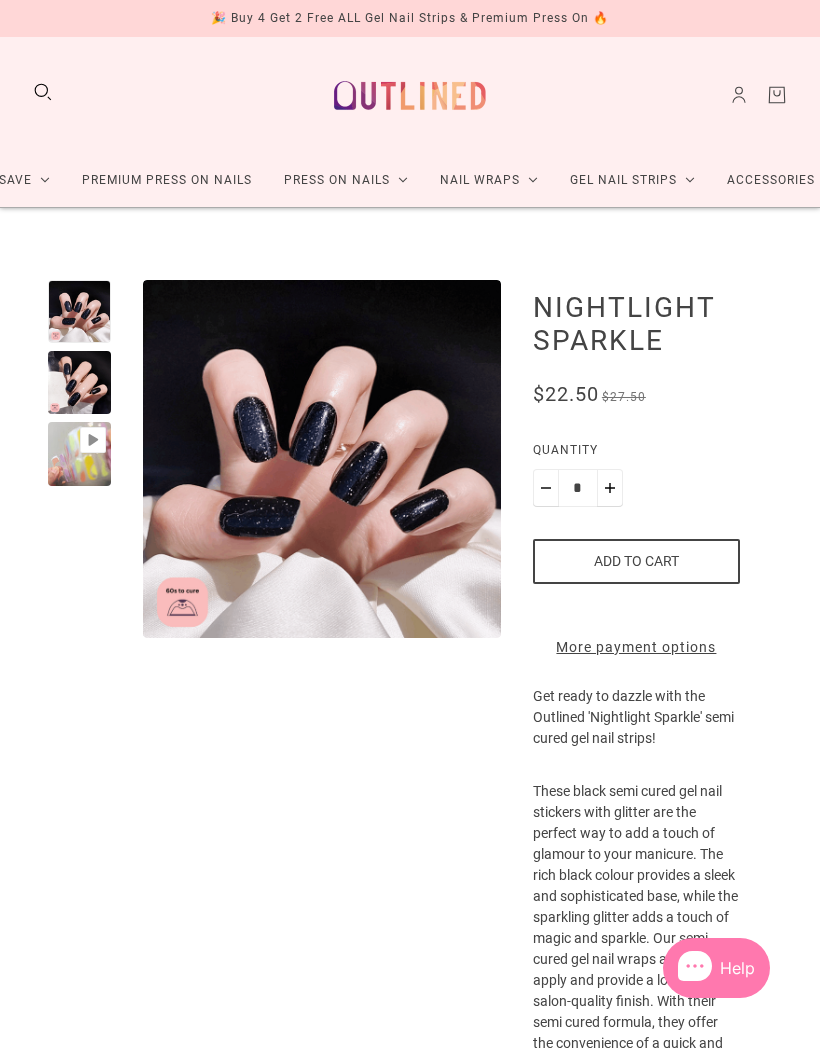 scroll, scrollTop: 0, scrollLeft: 0, axis: both 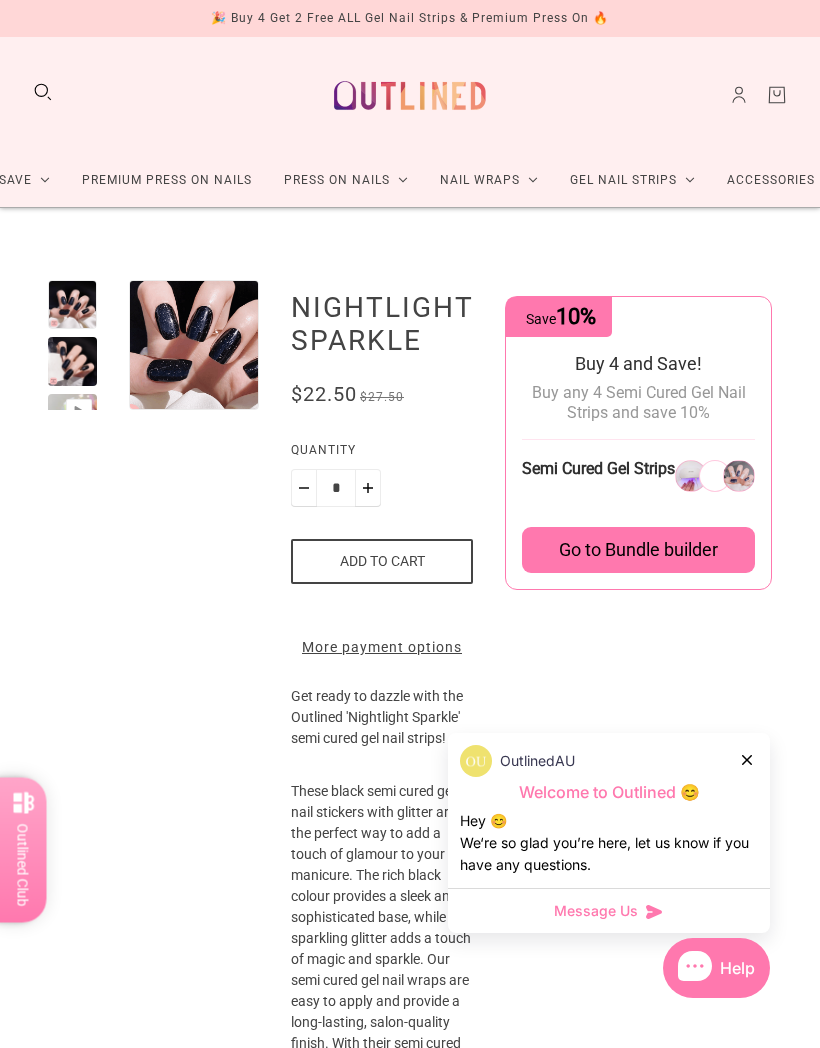 click at bounding box center [204, 338] 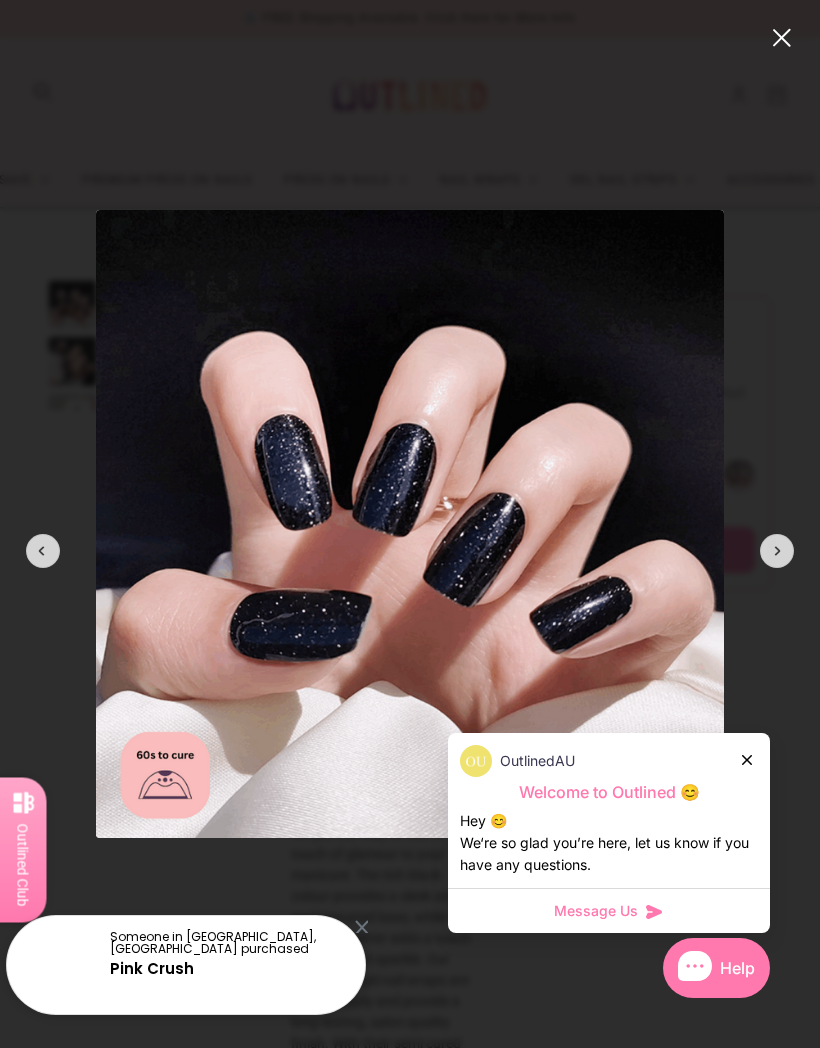 click at bounding box center [782, 38] 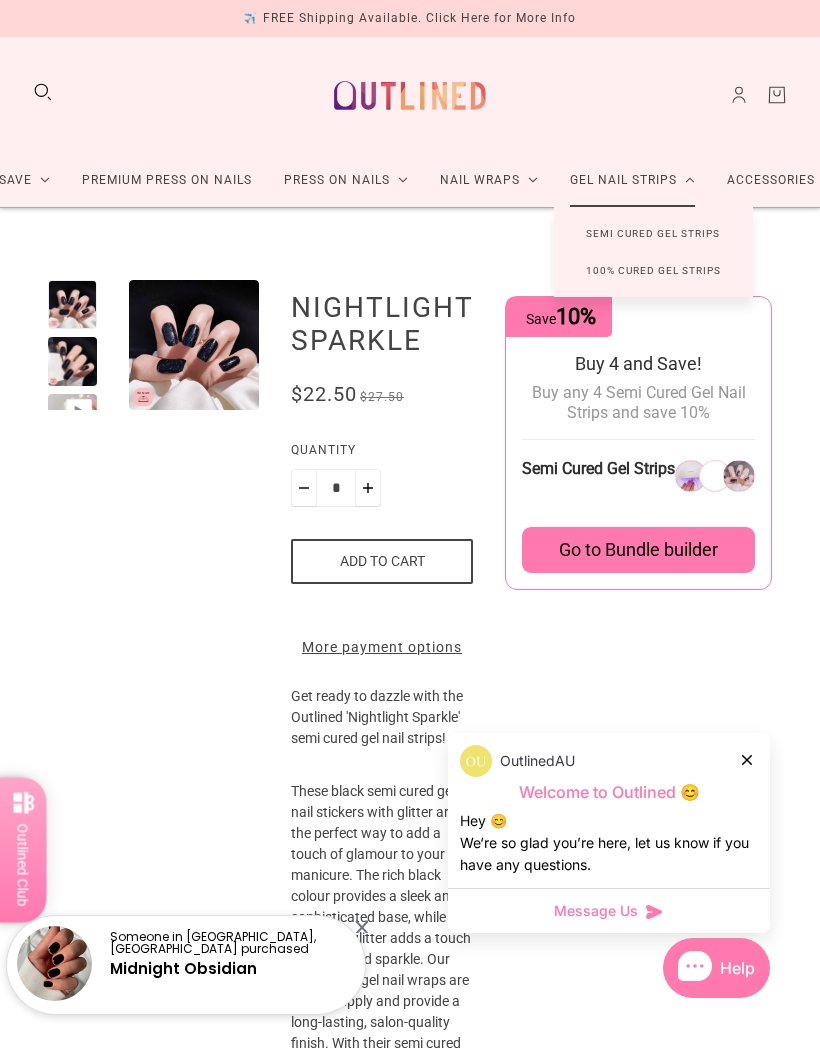 click on "Semi Cured Gel Strips" at bounding box center [653, 233] 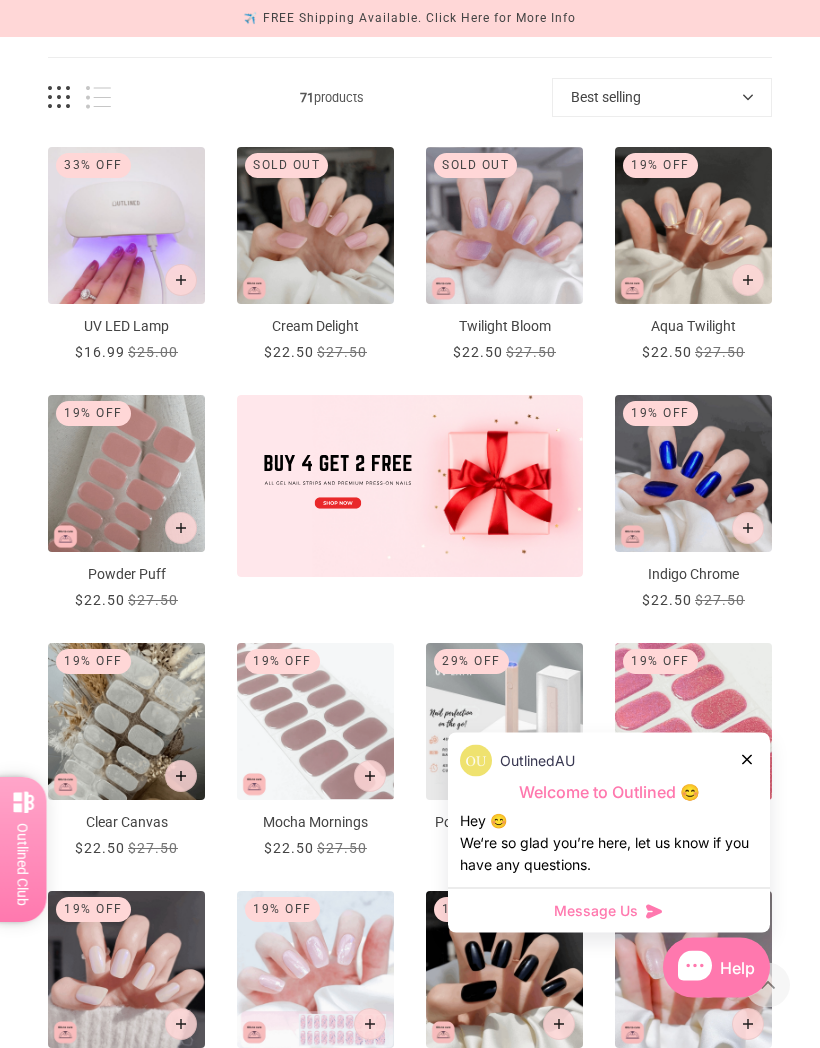scroll, scrollTop: 261, scrollLeft: 0, axis: vertical 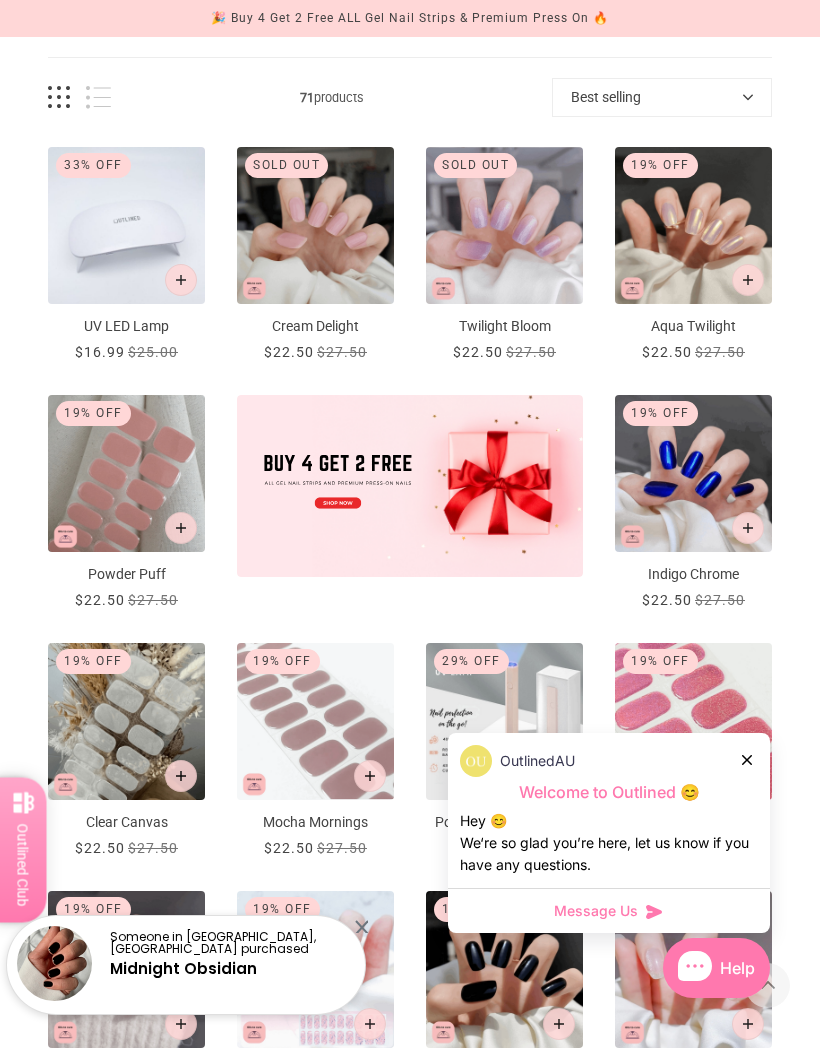 click at bounding box center [126, 225] 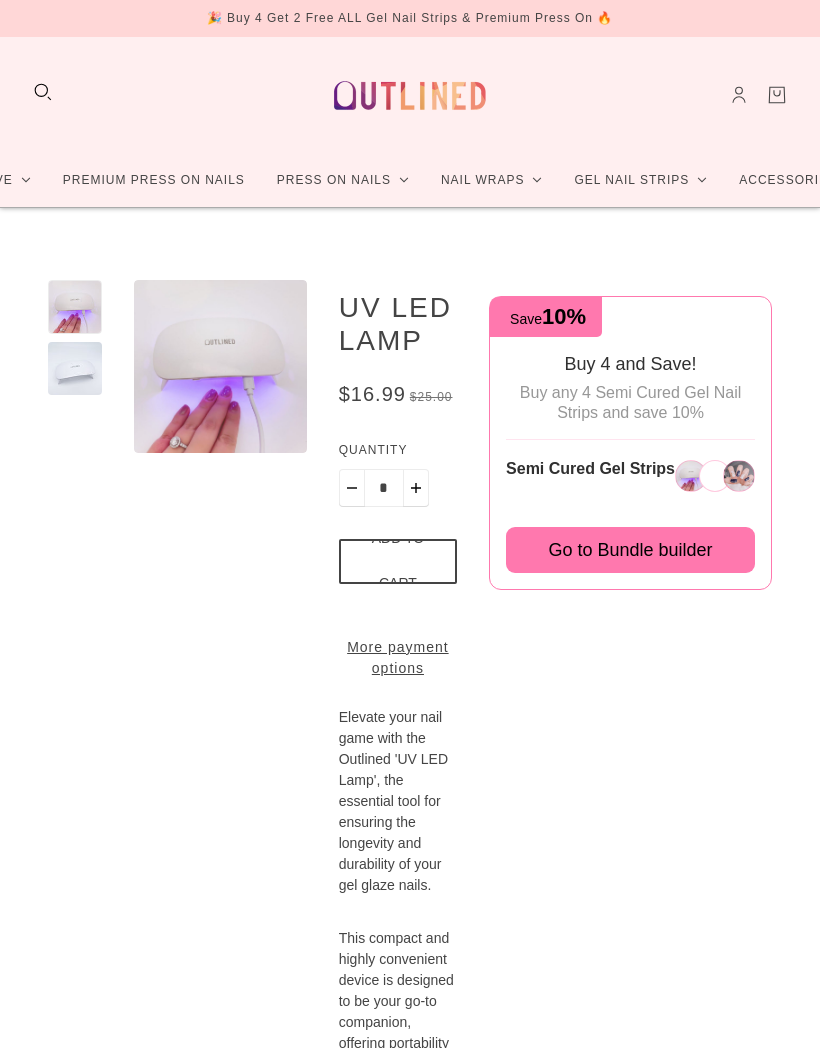 scroll, scrollTop: 0, scrollLeft: 0, axis: both 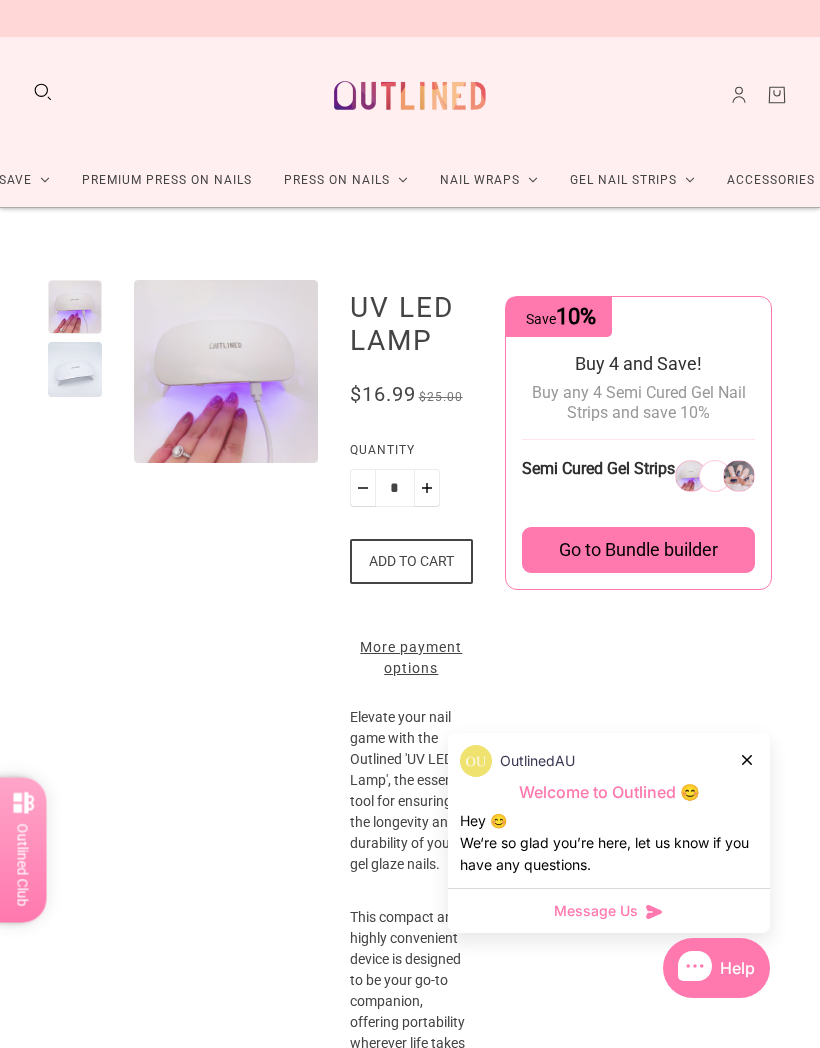 click on "Add to cart" at bounding box center [411, 561] 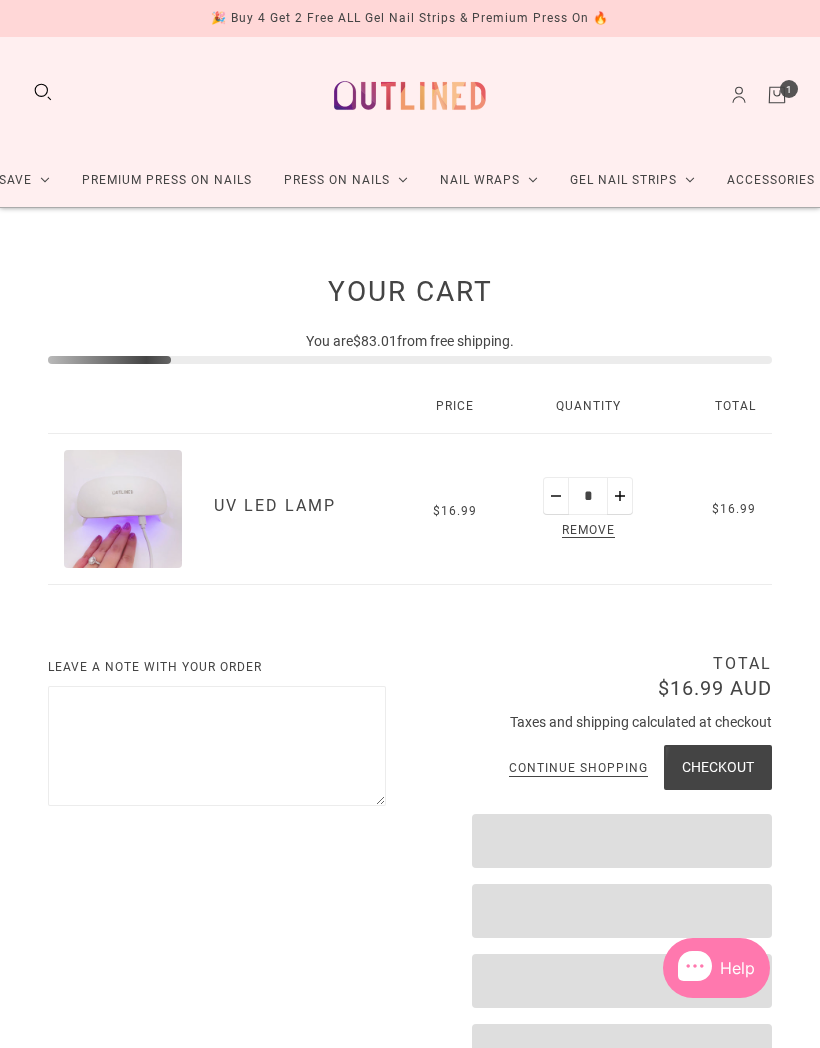 scroll, scrollTop: 0, scrollLeft: 0, axis: both 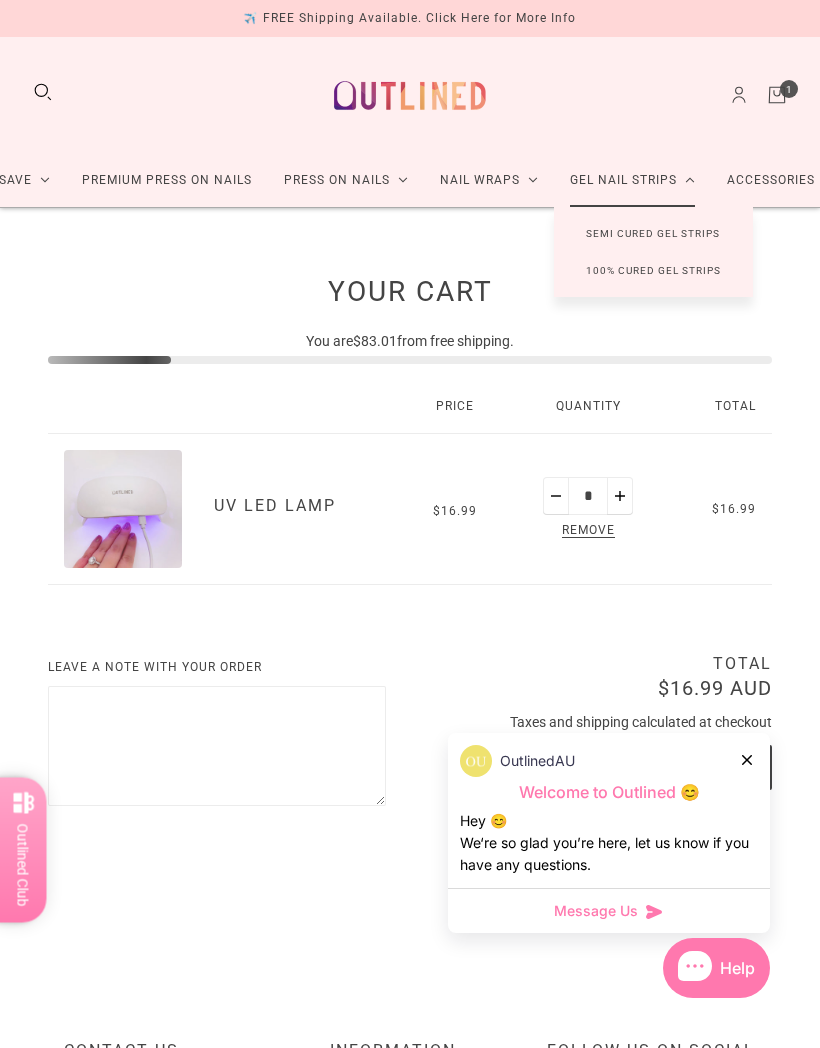 click on "Semi Cured Gel Strips" at bounding box center (653, 233) 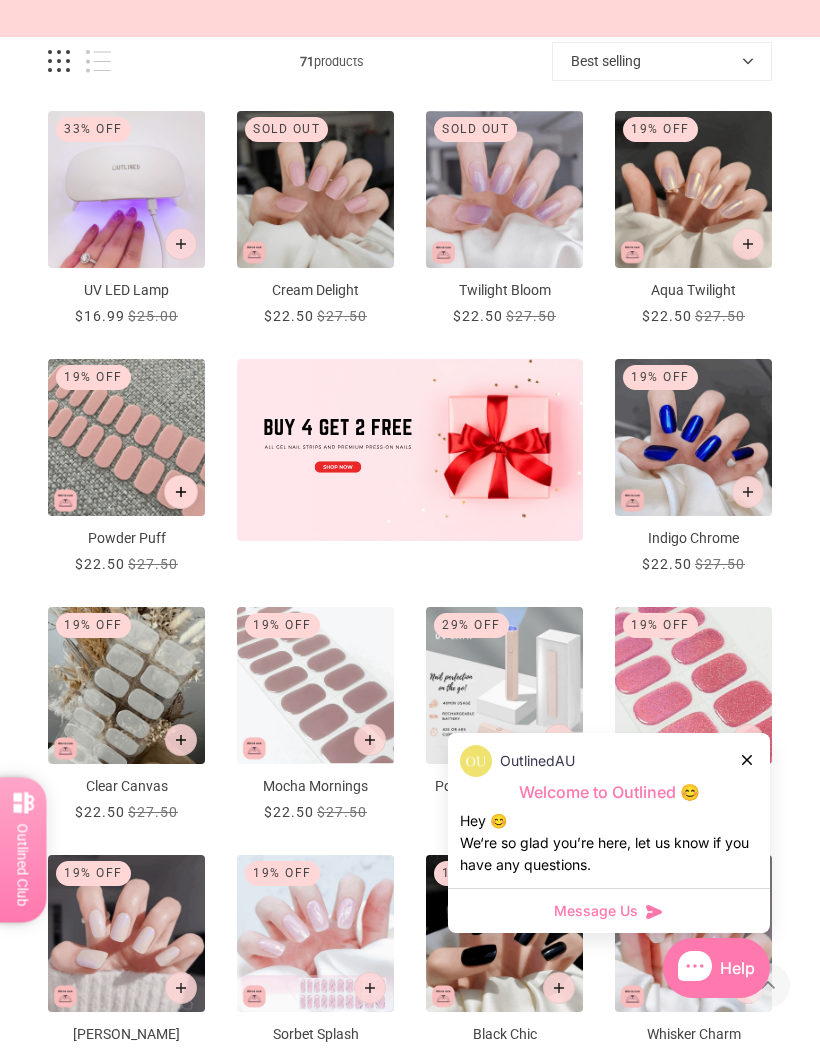 scroll, scrollTop: 296, scrollLeft: 0, axis: vertical 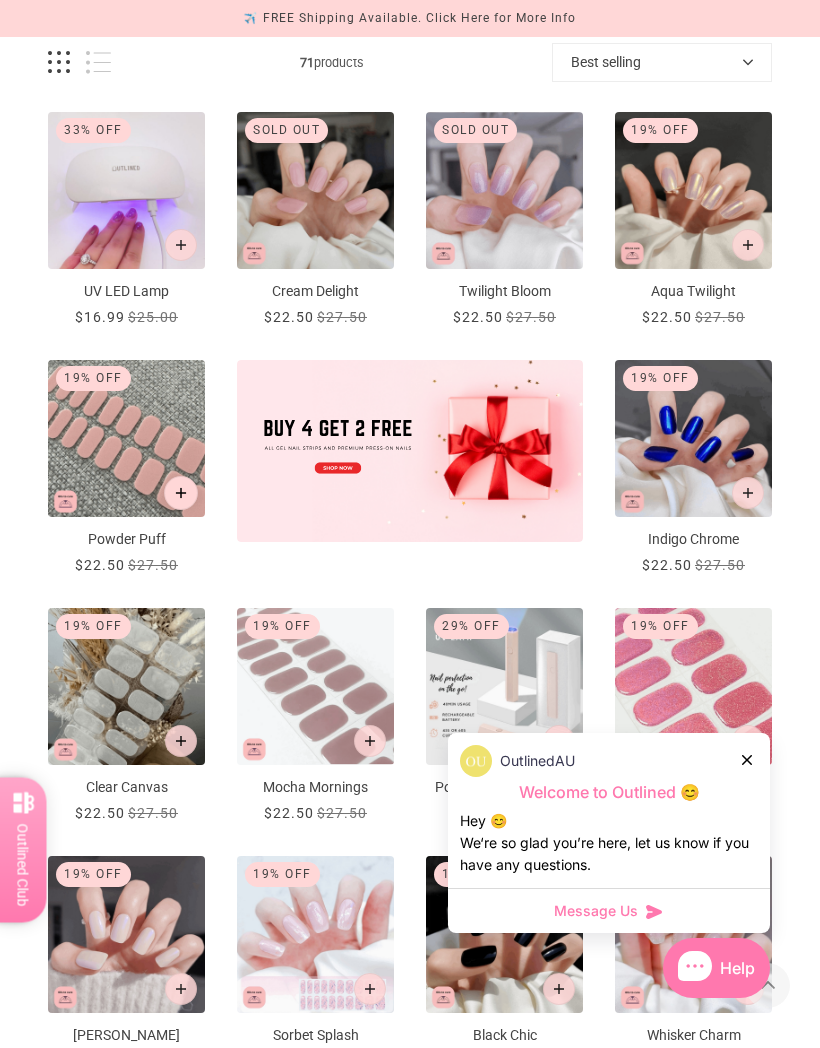 click 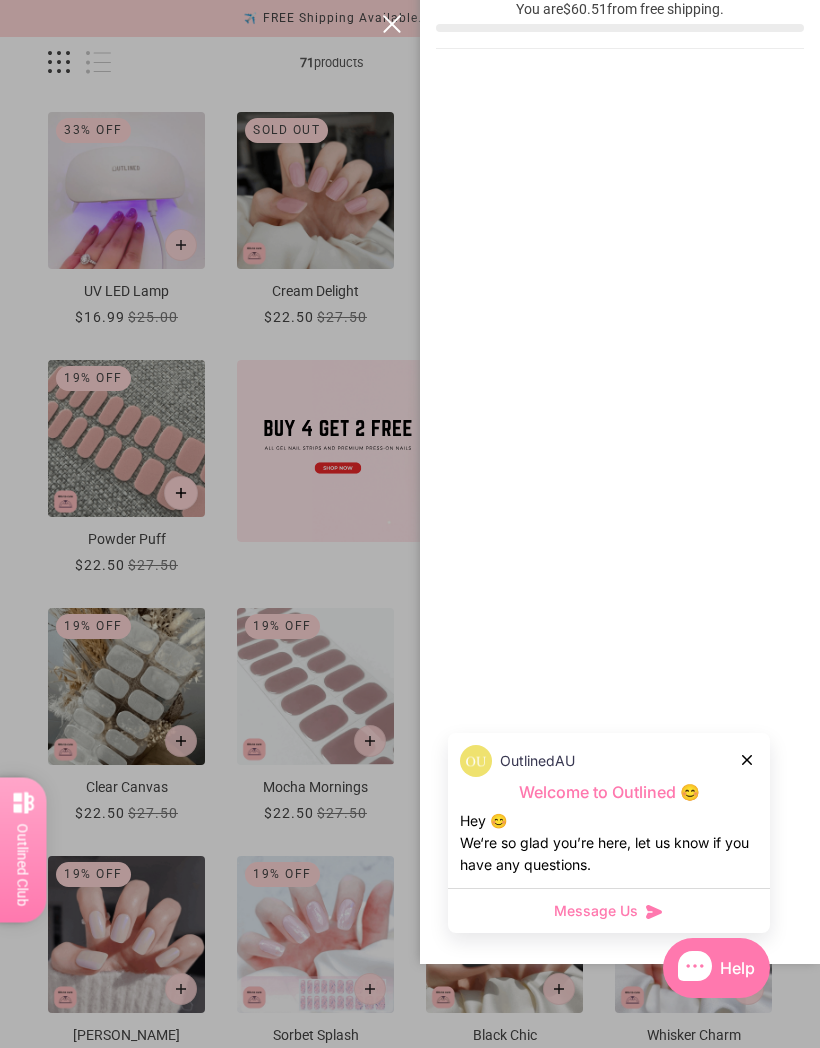 scroll, scrollTop: 84, scrollLeft: 0, axis: vertical 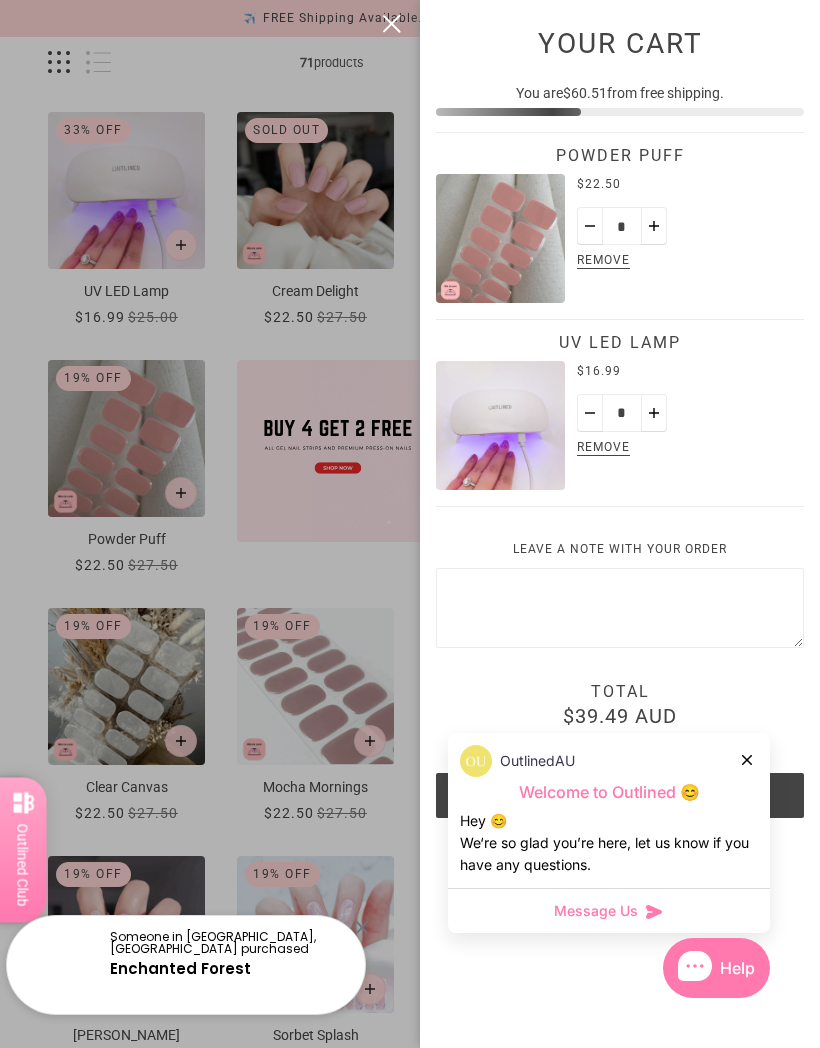 click at bounding box center (392, 24) 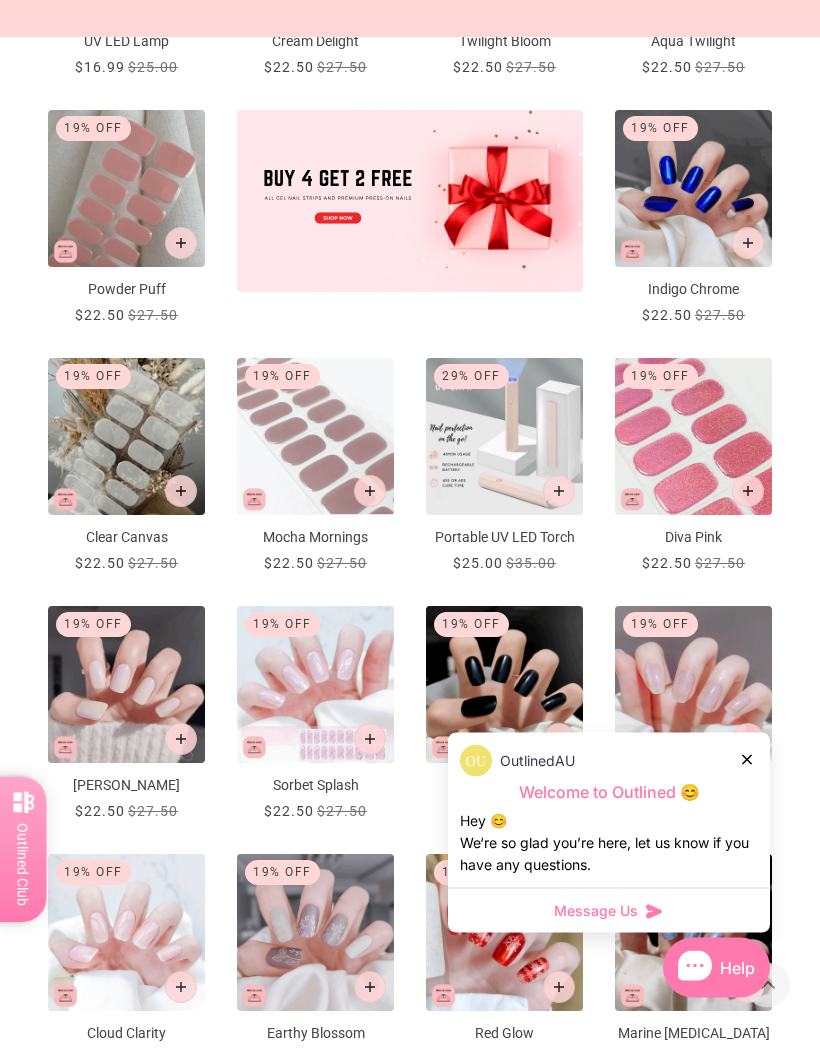 scroll, scrollTop: 546, scrollLeft: 0, axis: vertical 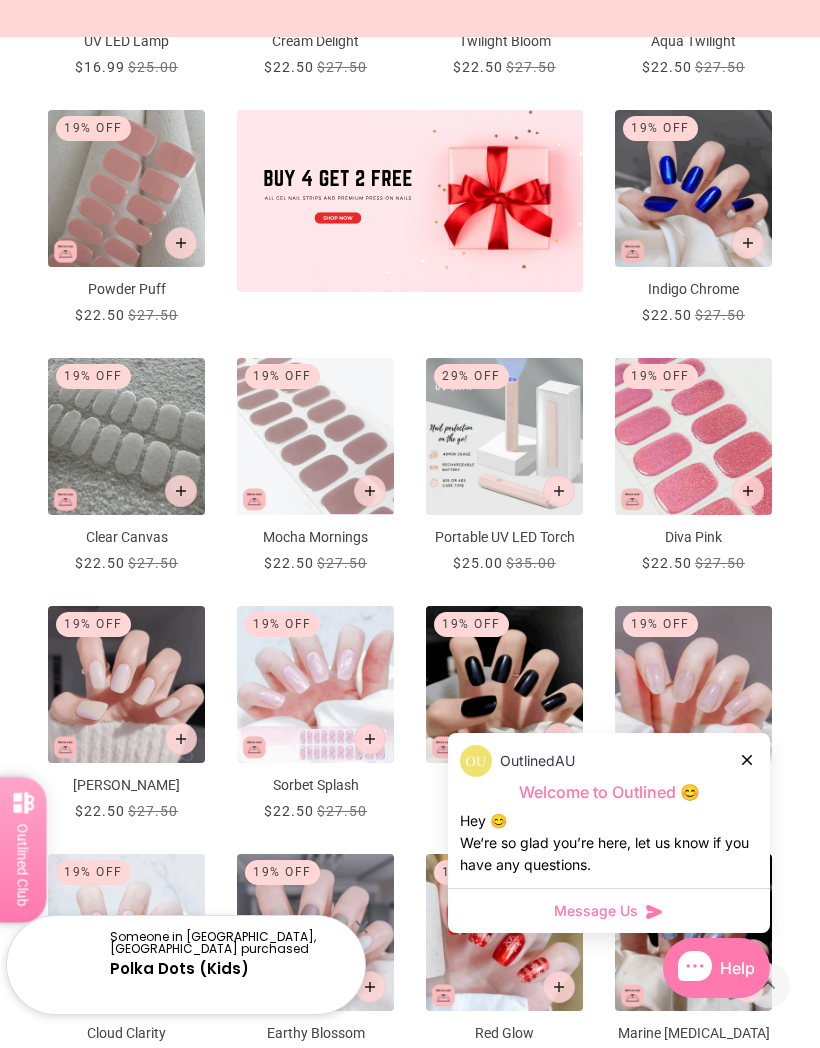 click at bounding box center [126, 436] 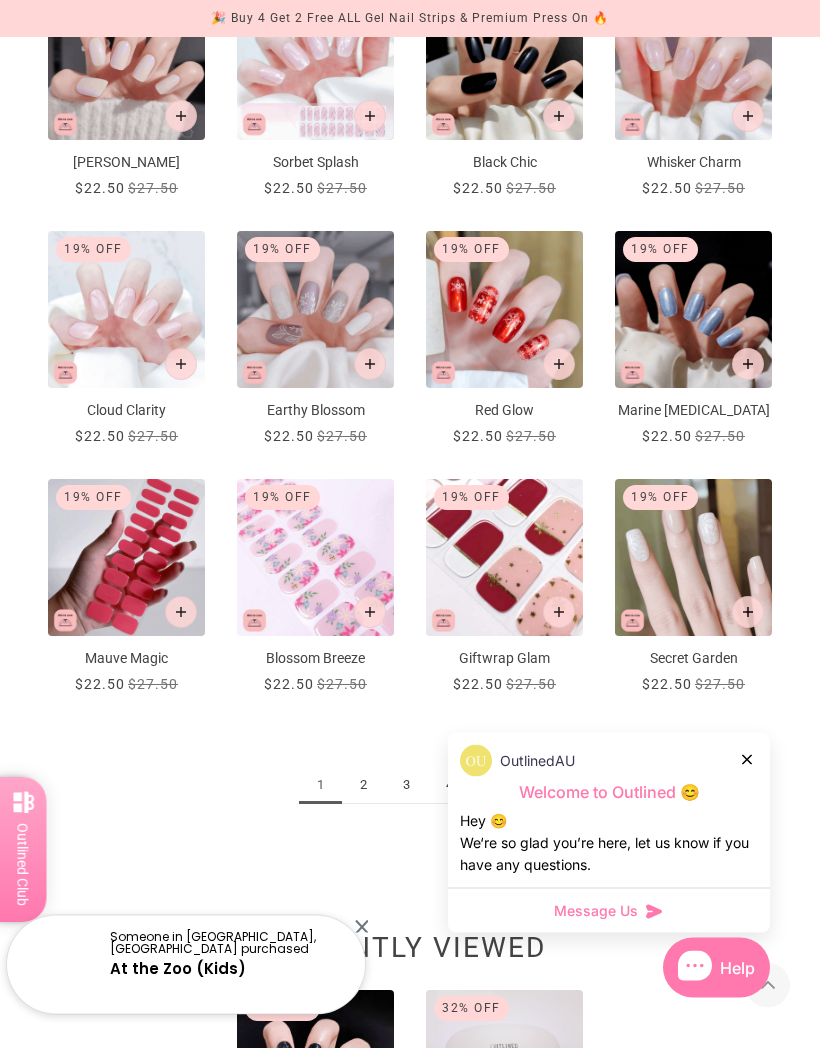 scroll, scrollTop: 1169, scrollLeft: 0, axis: vertical 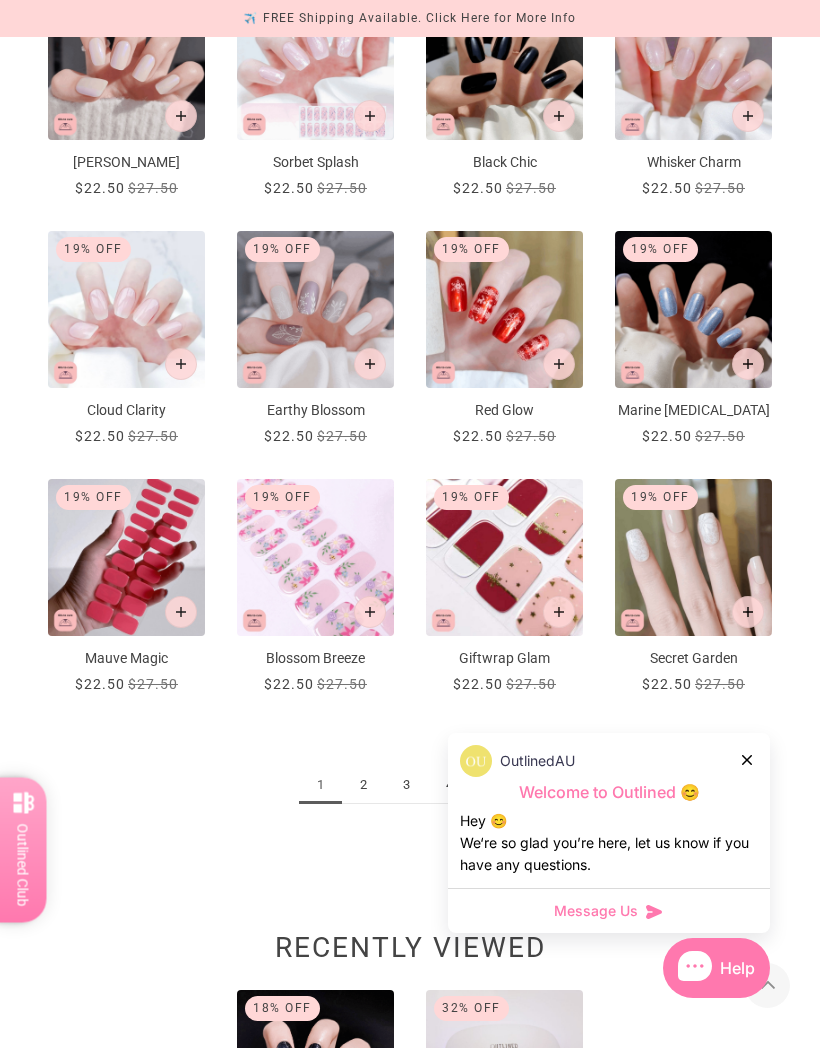 click on "2" at bounding box center [363, 785] 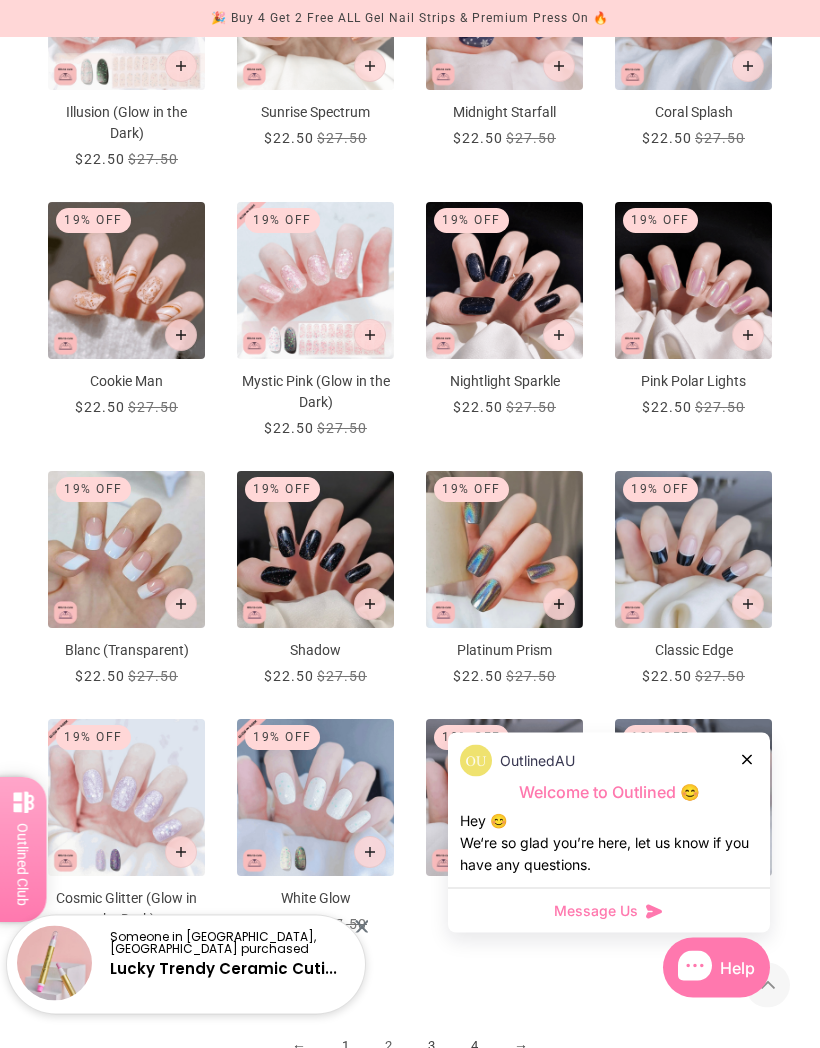 scroll, scrollTop: 970, scrollLeft: 0, axis: vertical 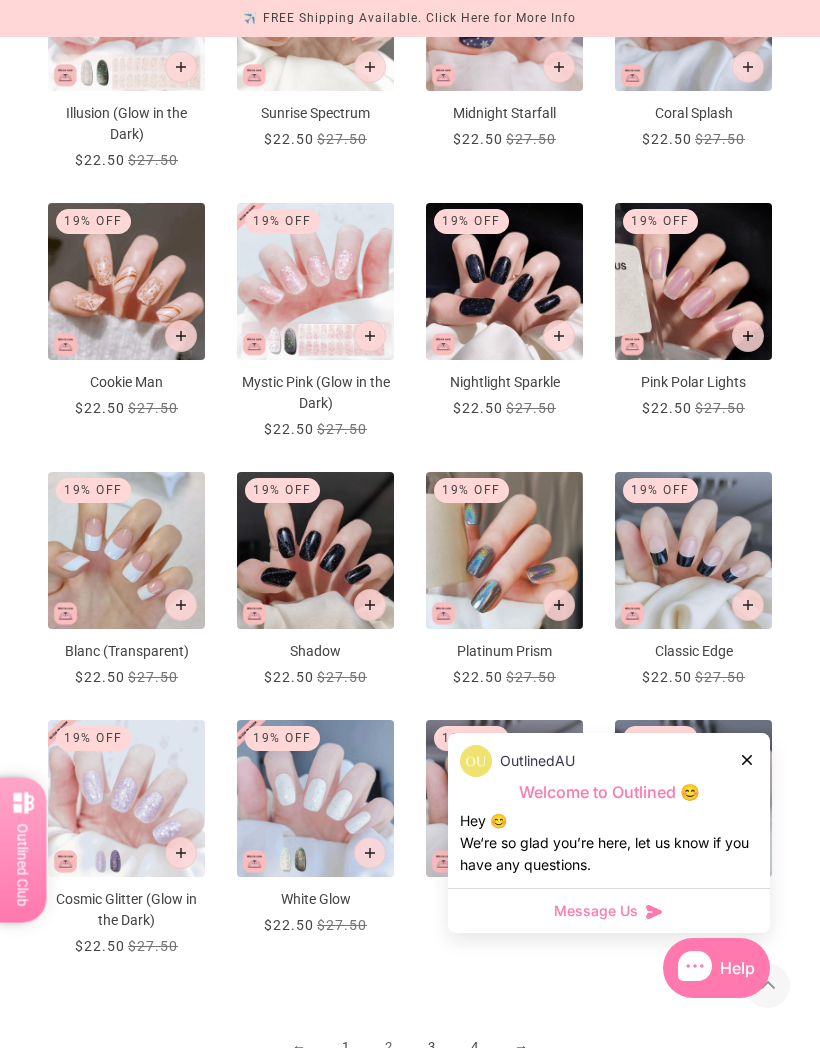 click at bounding box center [693, 281] 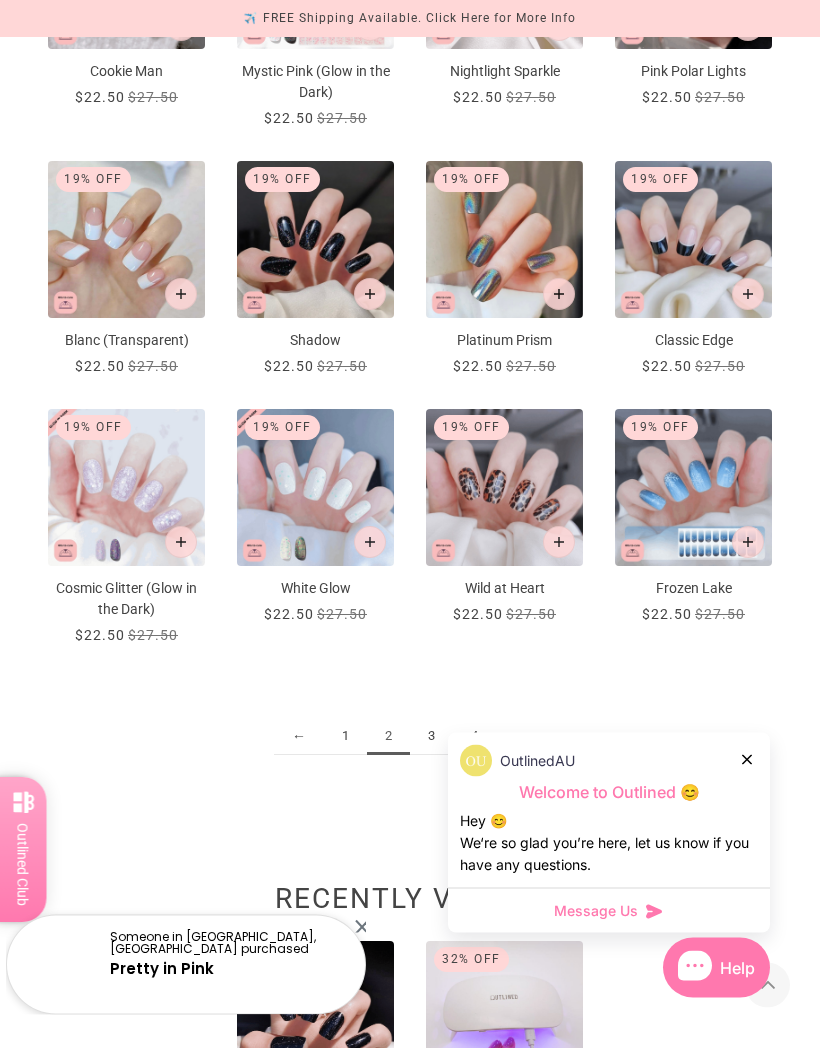 scroll, scrollTop: 1281, scrollLeft: 0, axis: vertical 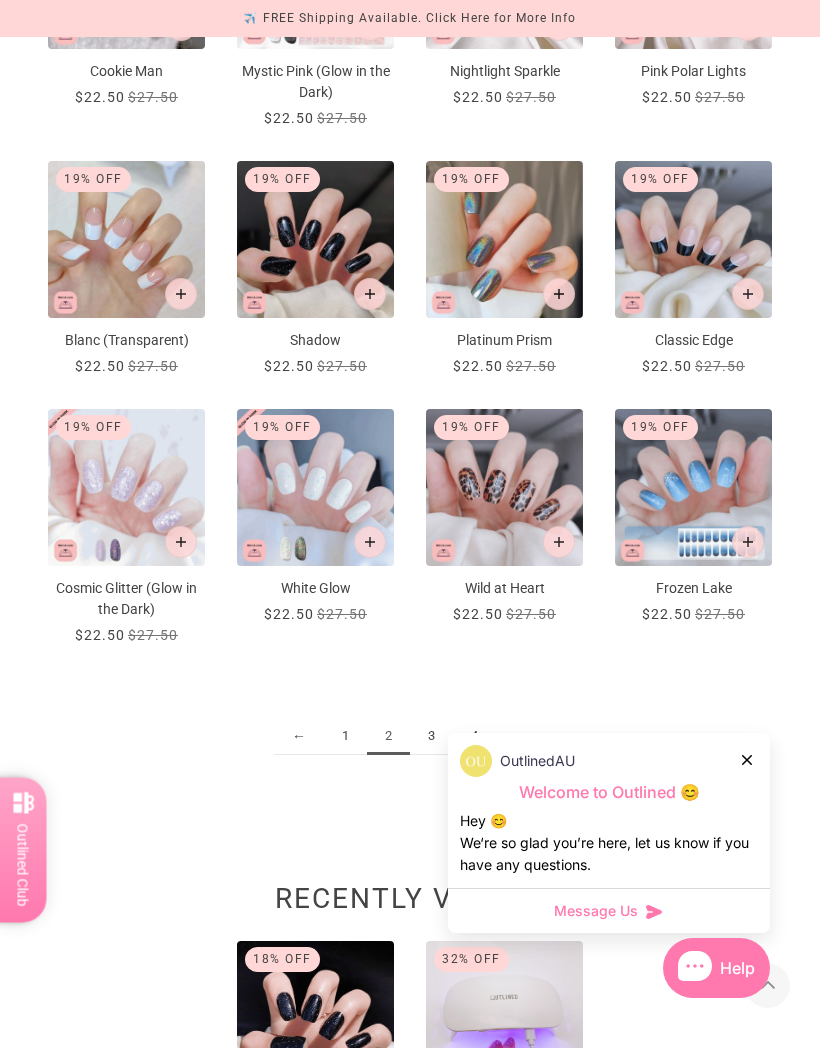 click on "3" at bounding box center [431, 736] 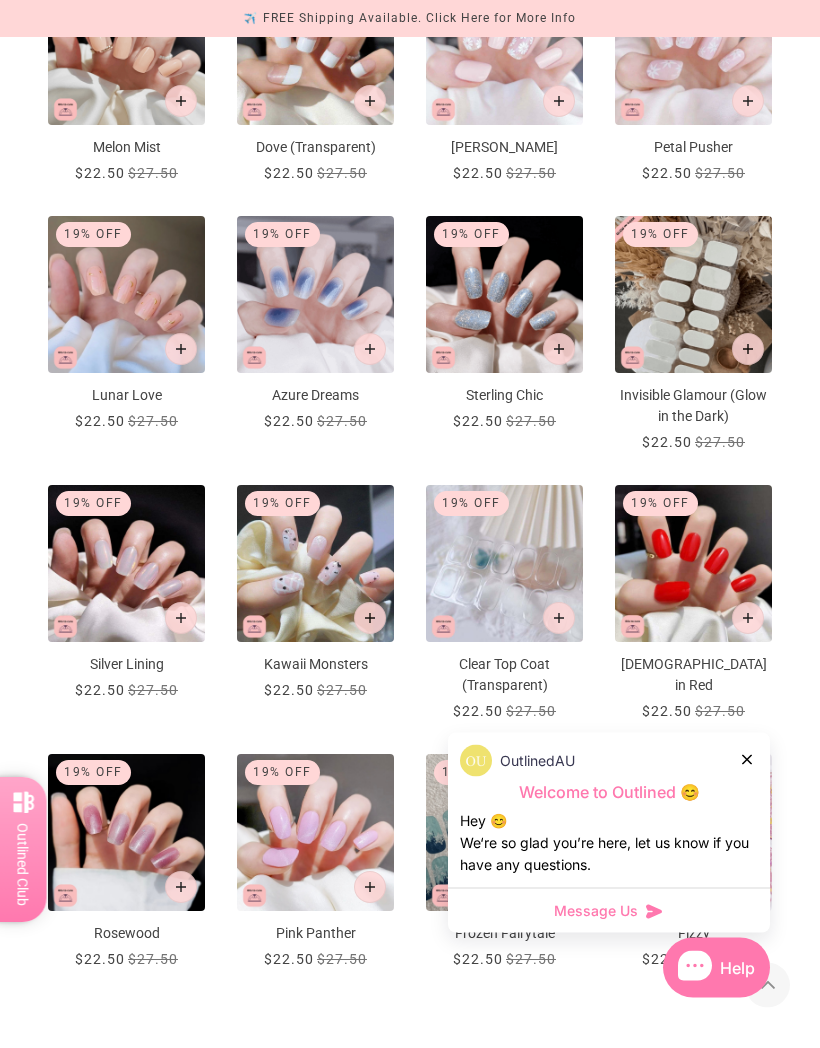 scroll, scrollTop: 957, scrollLeft: 0, axis: vertical 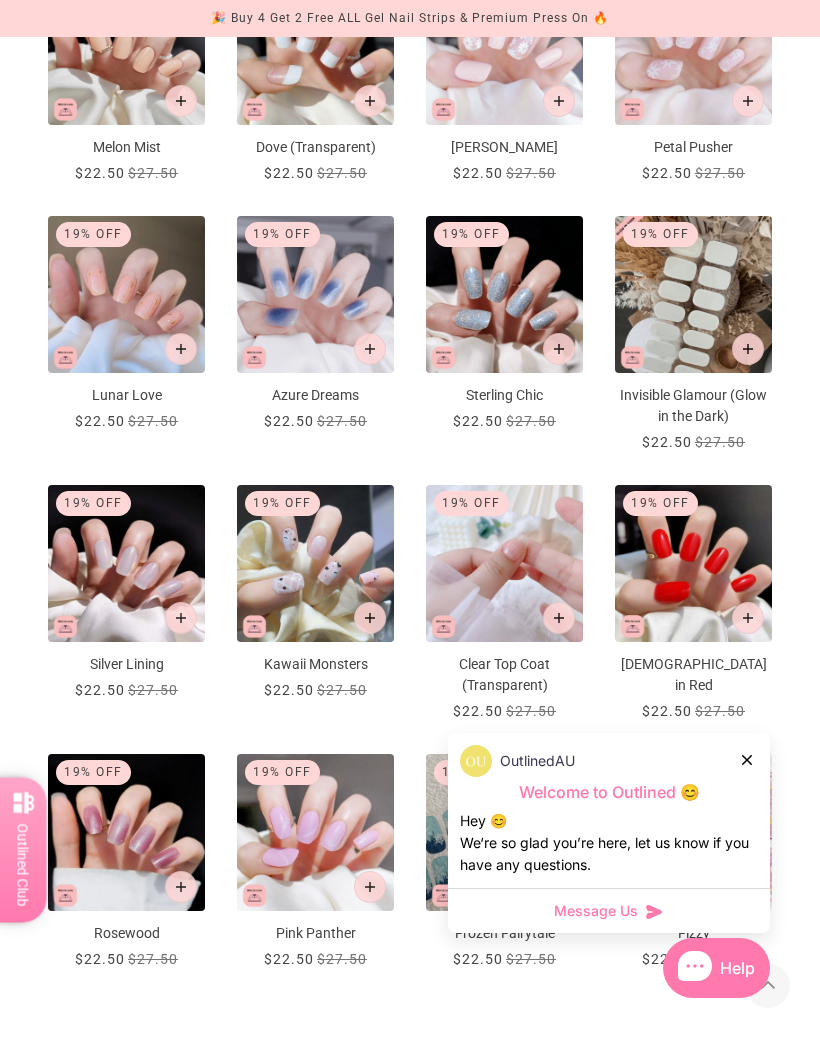 click at bounding box center (504, 563) 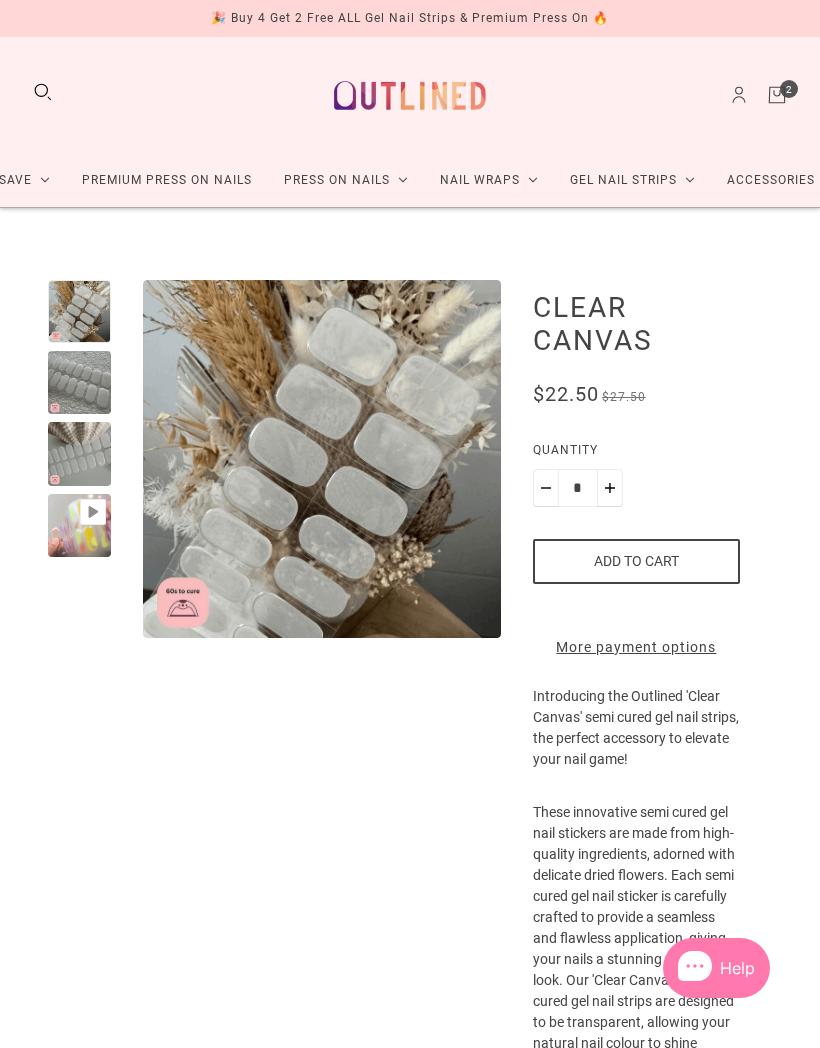 scroll, scrollTop: 0, scrollLeft: 0, axis: both 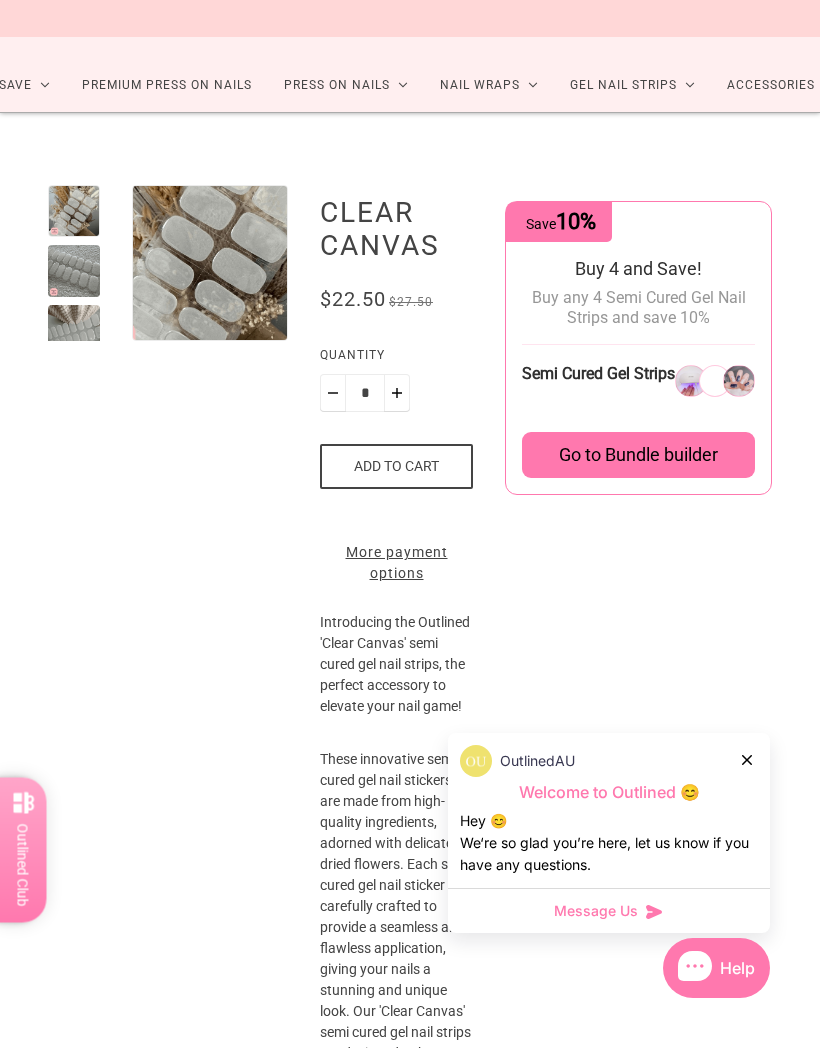 click at bounding box center (210, 243) 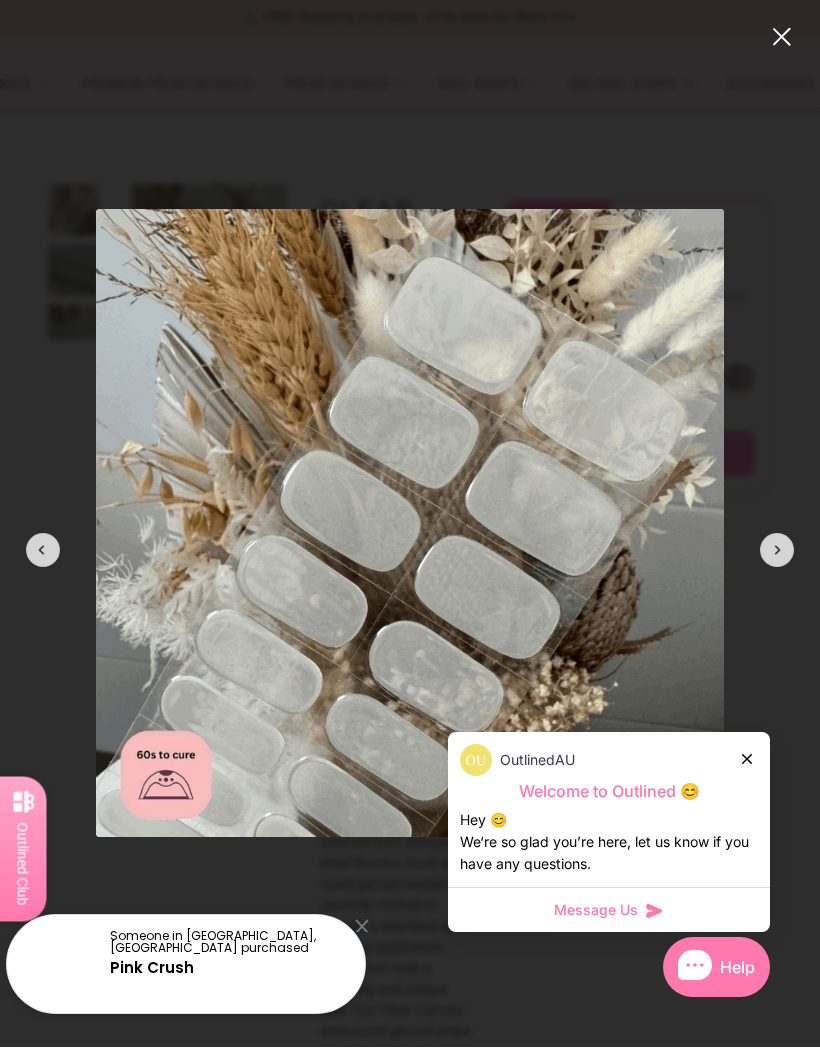 click at bounding box center (782, 38) 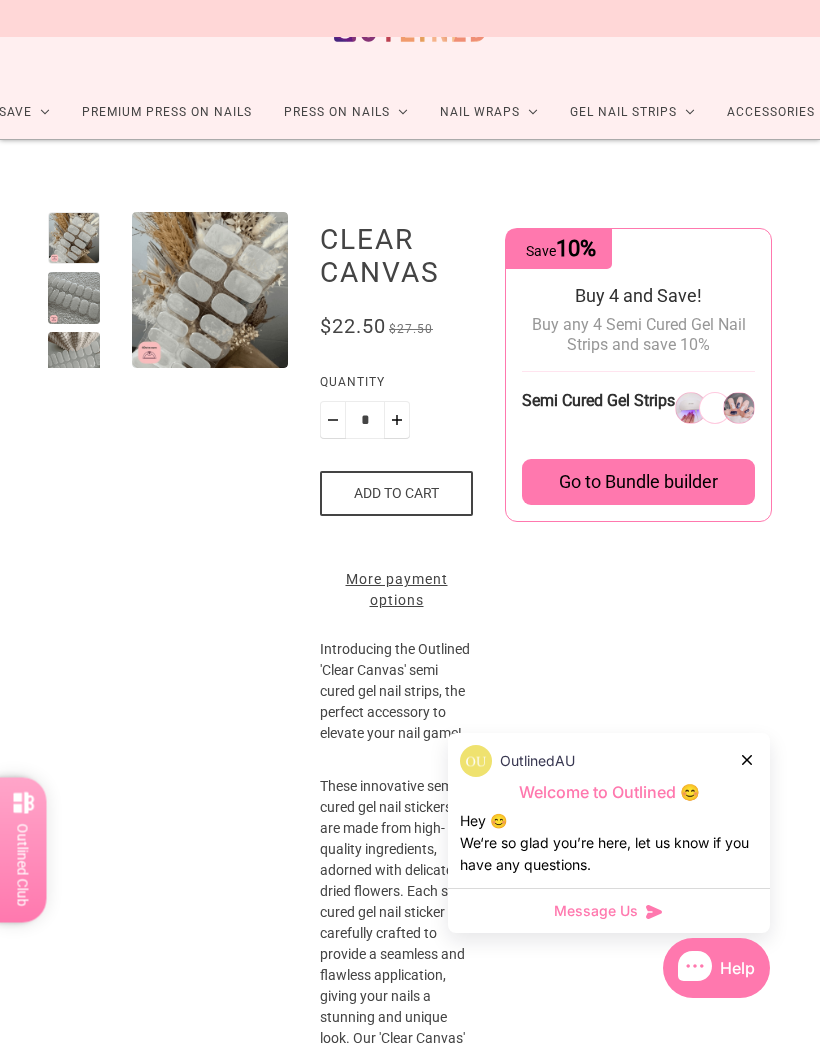 scroll, scrollTop: 0, scrollLeft: 0, axis: both 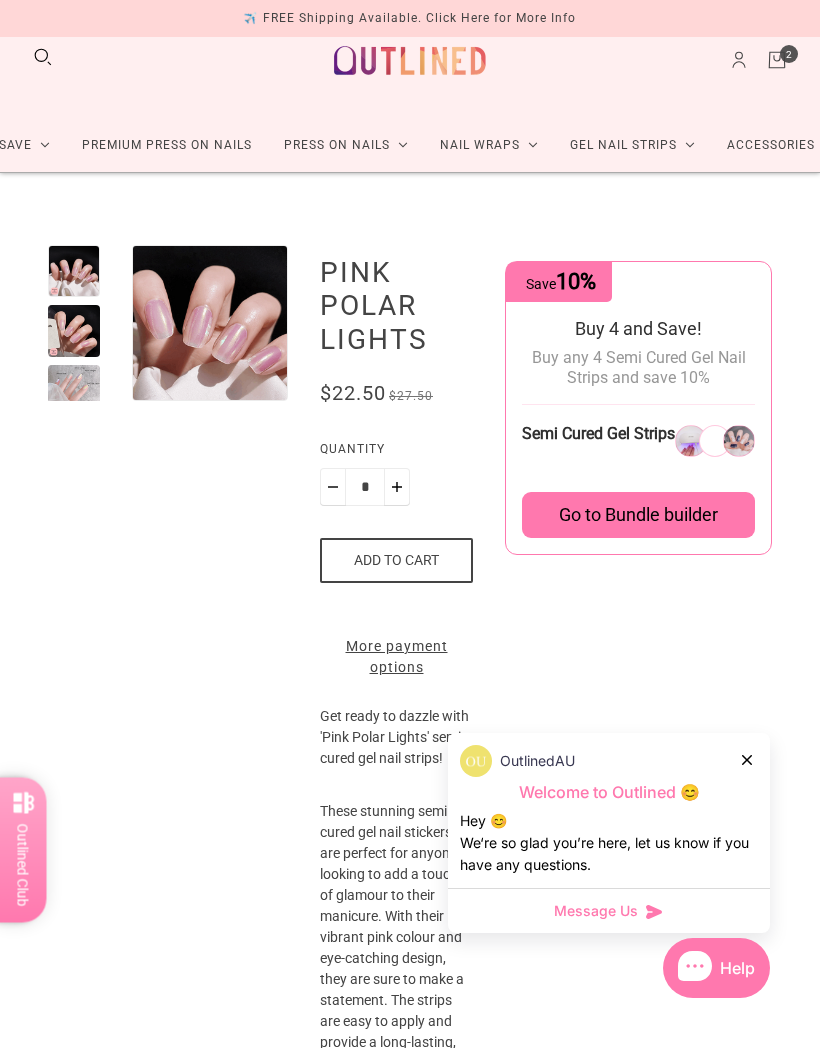 click at bounding box center [194, 323] 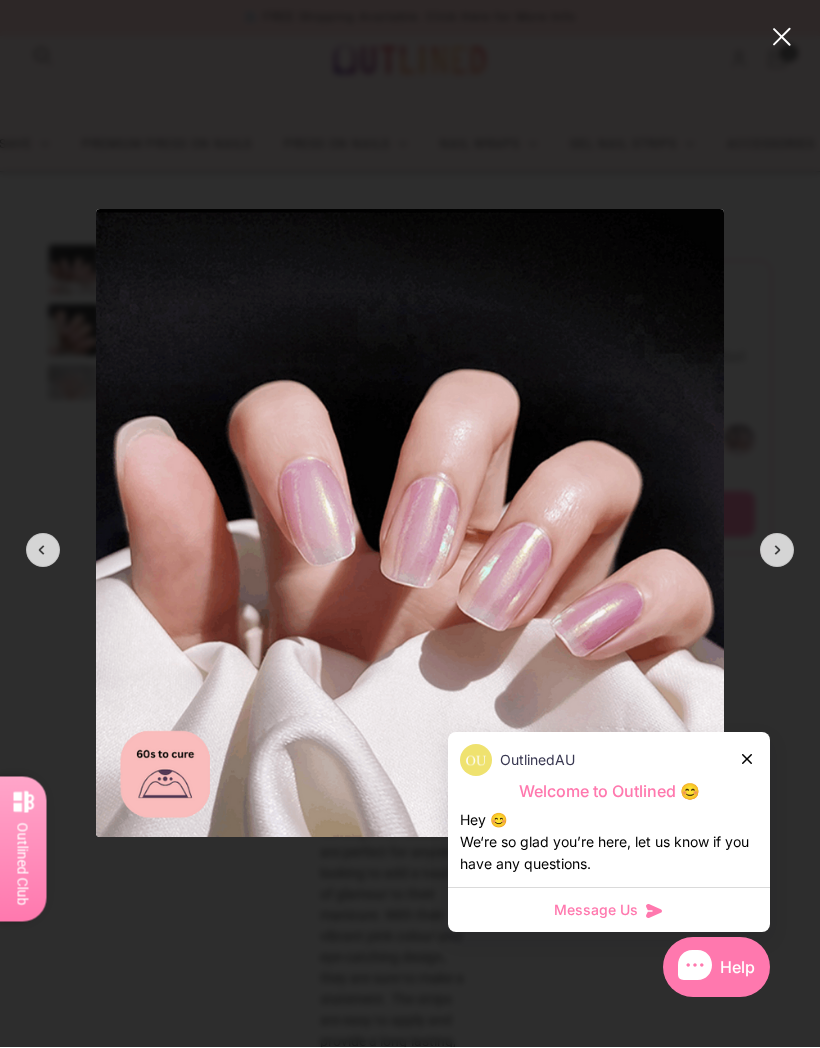 click at bounding box center (782, 38) 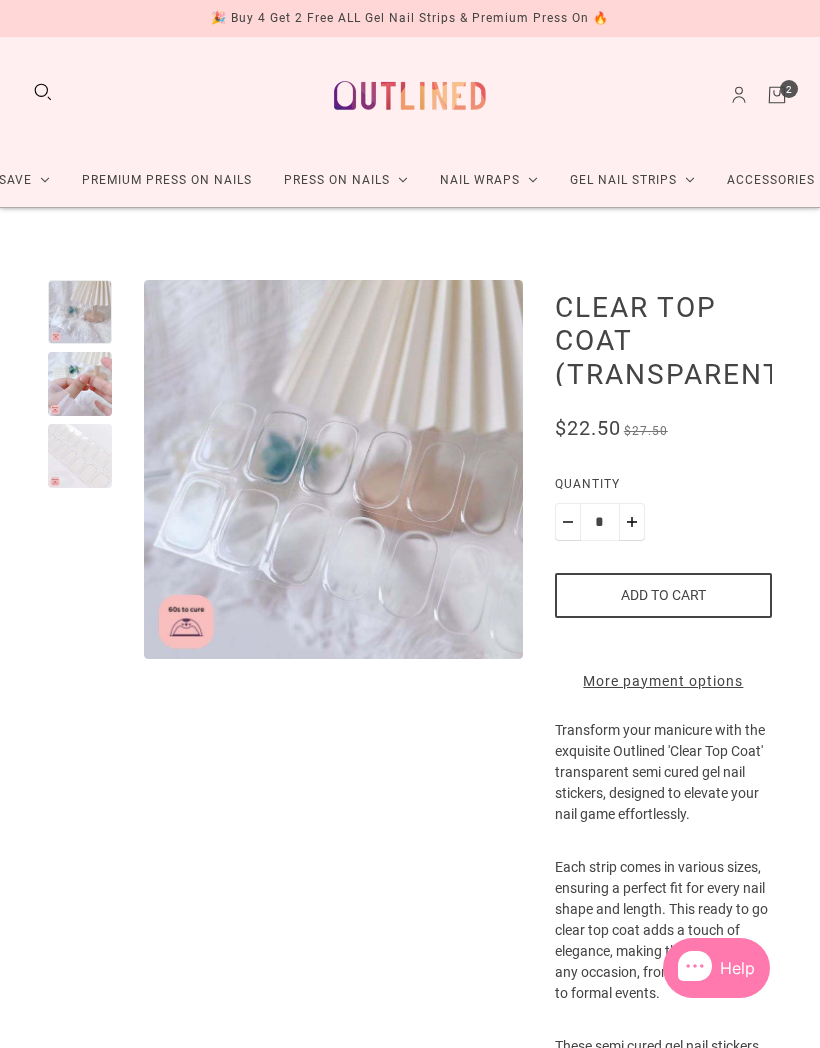 scroll, scrollTop: 0, scrollLeft: 0, axis: both 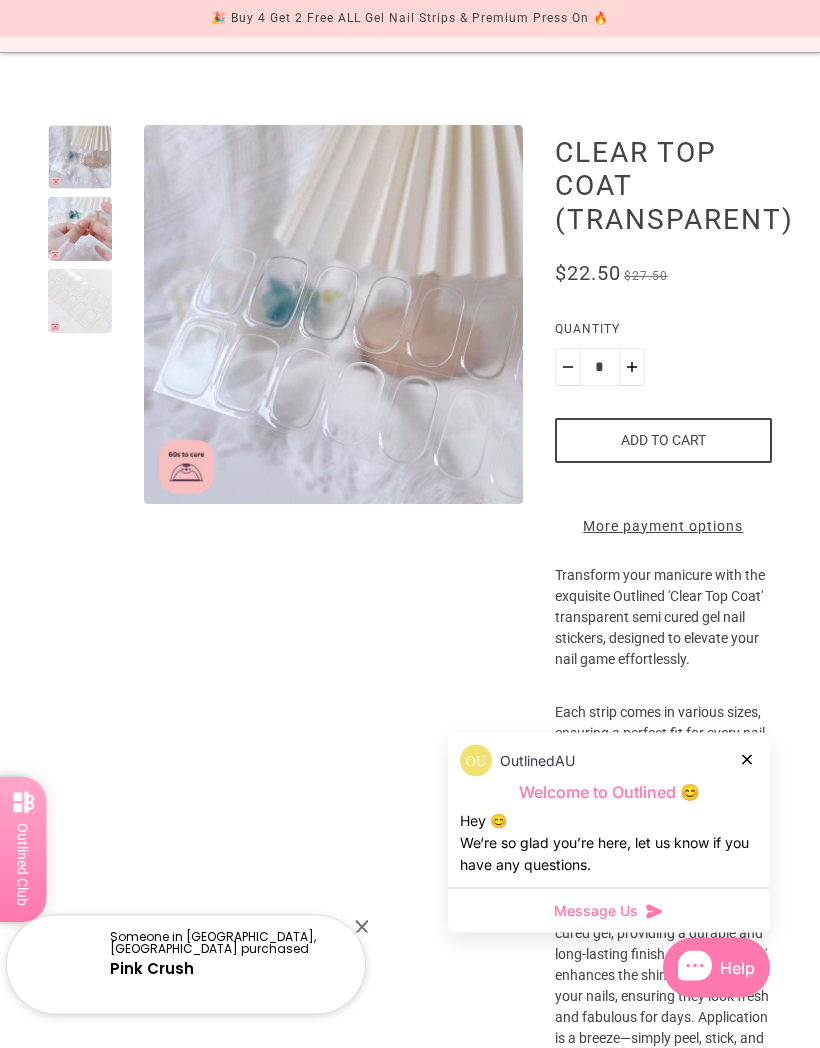 click at bounding box center [80, 230] 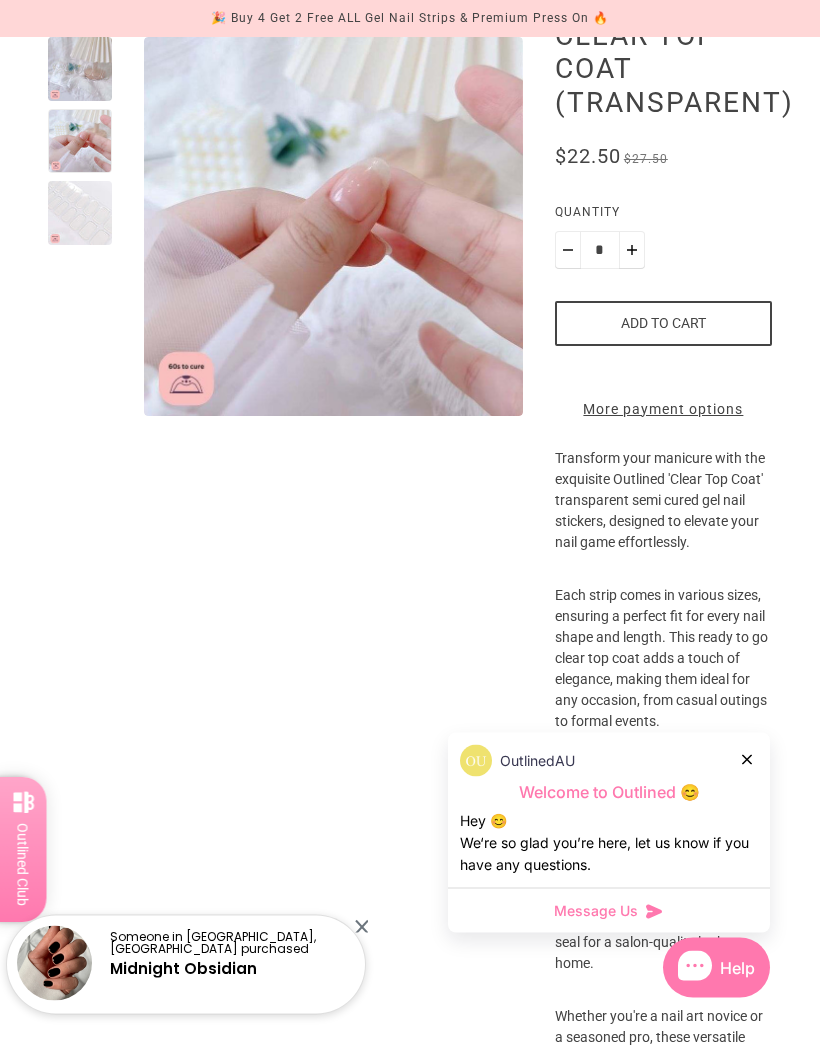 scroll, scrollTop: 273, scrollLeft: 0, axis: vertical 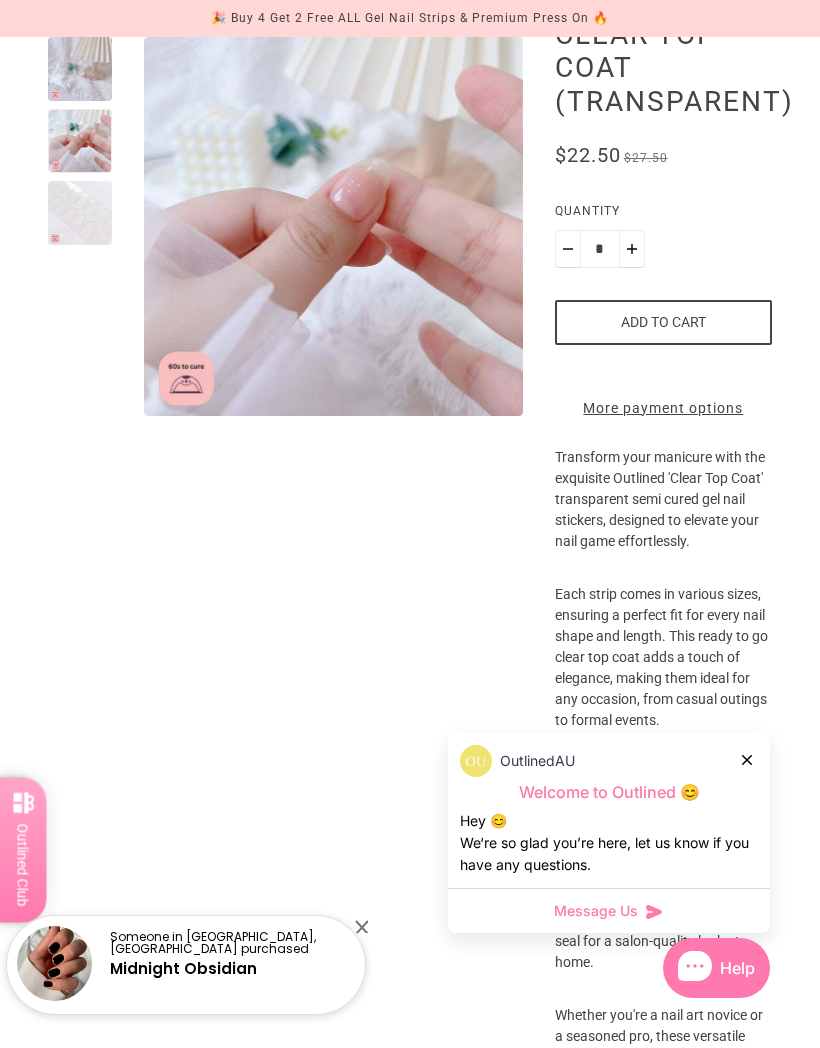 click on "Add to cart" at bounding box center (663, 322) 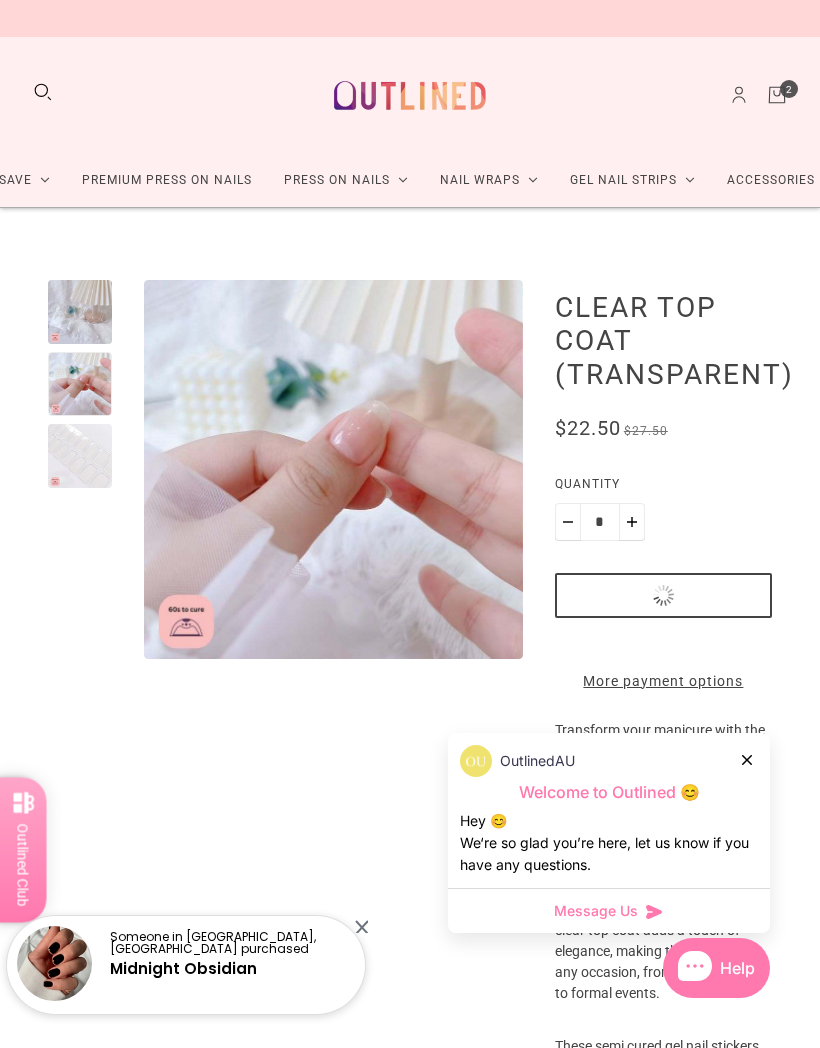 scroll, scrollTop: 273, scrollLeft: 0, axis: vertical 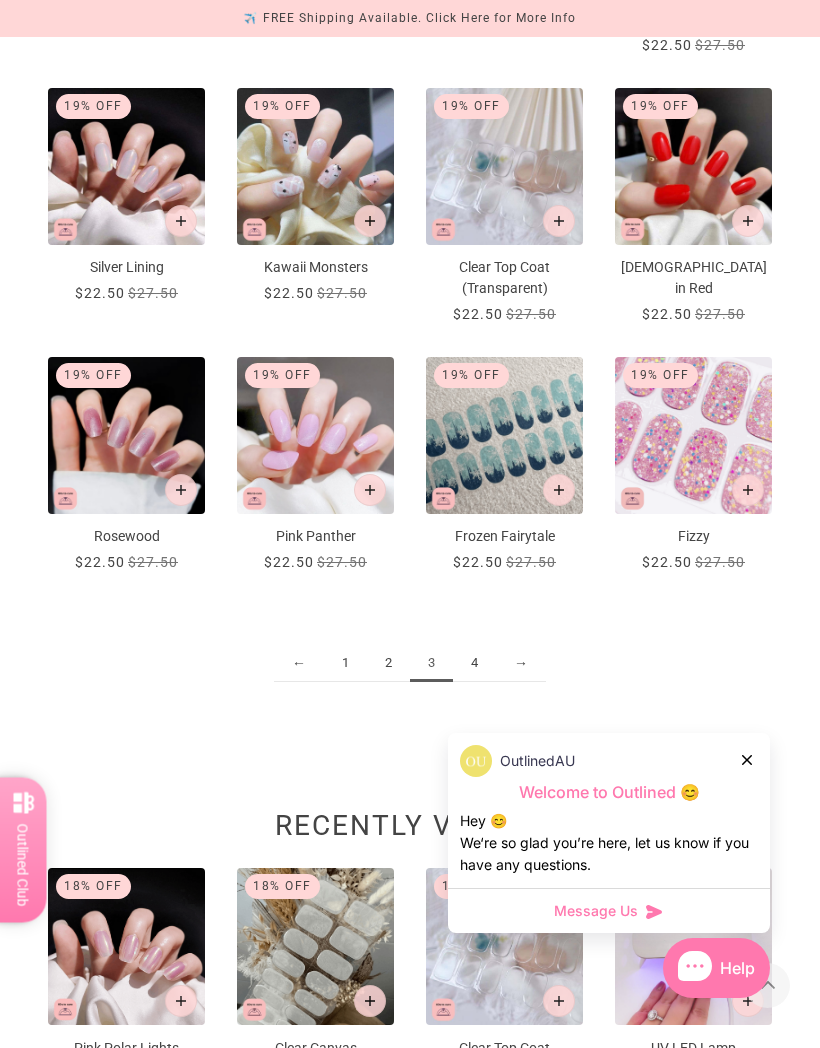click on "4" at bounding box center [474, 663] 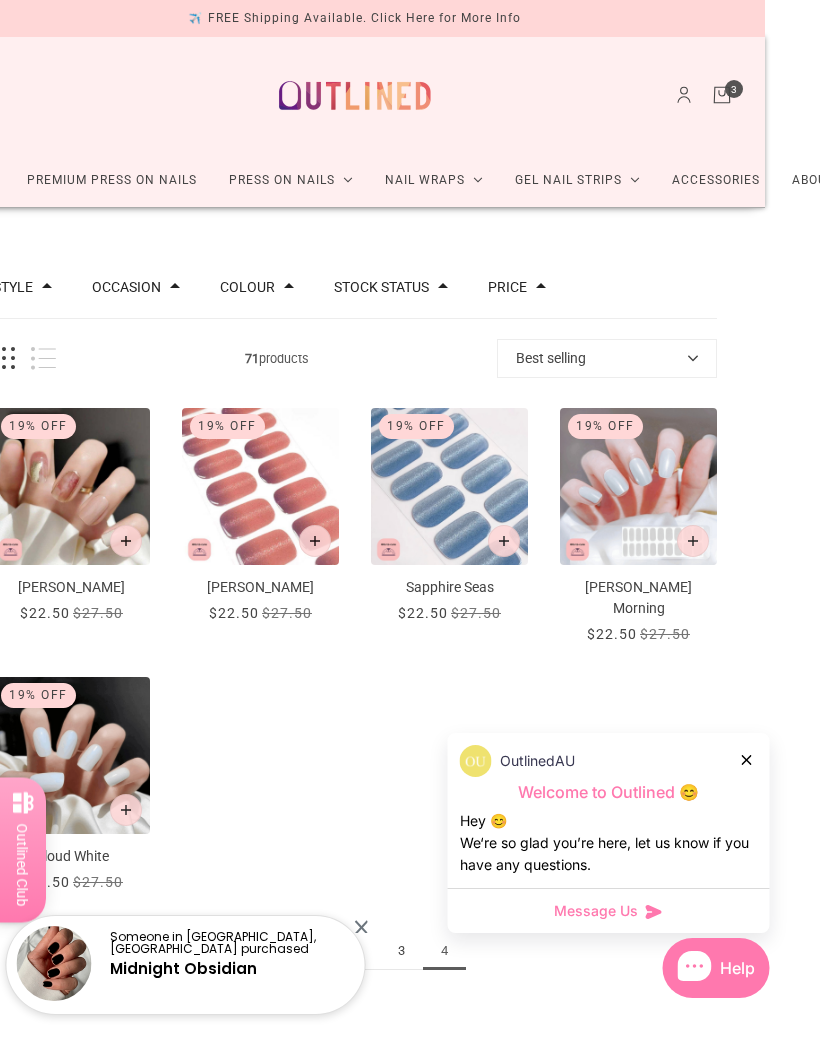 scroll, scrollTop: 0, scrollLeft: 54, axis: horizontal 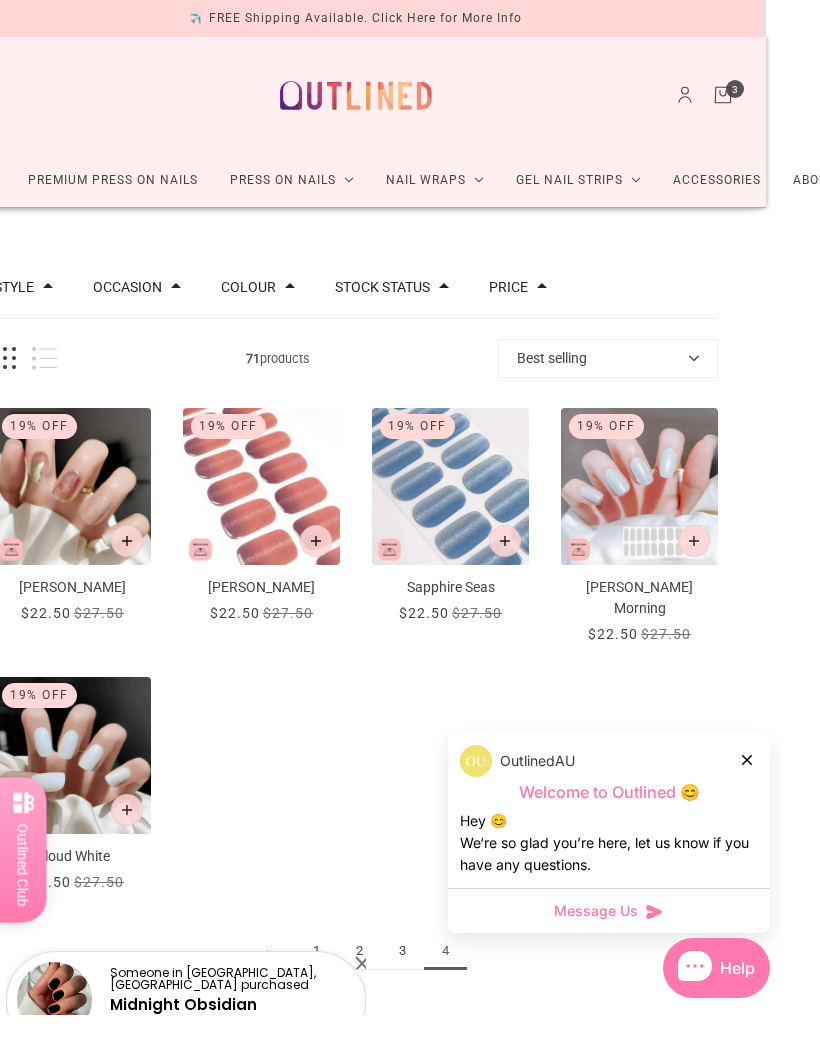 click 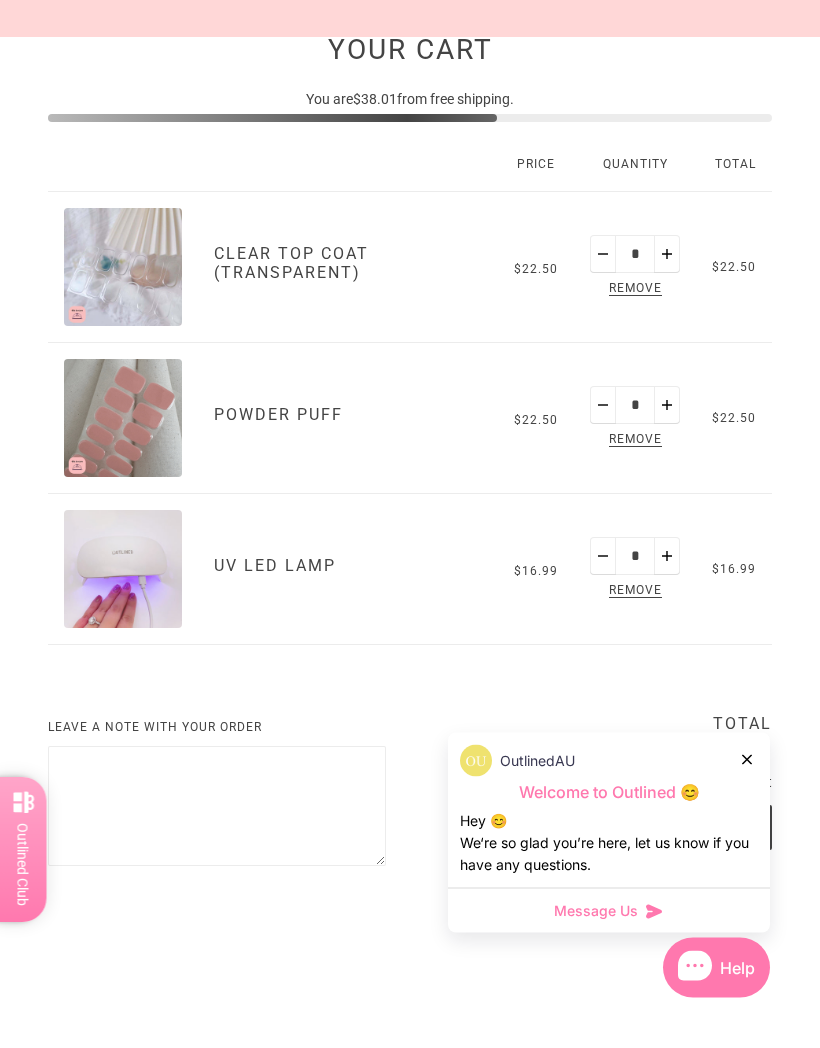 scroll, scrollTop: 242, scrollLeft: 0, axis: vertical 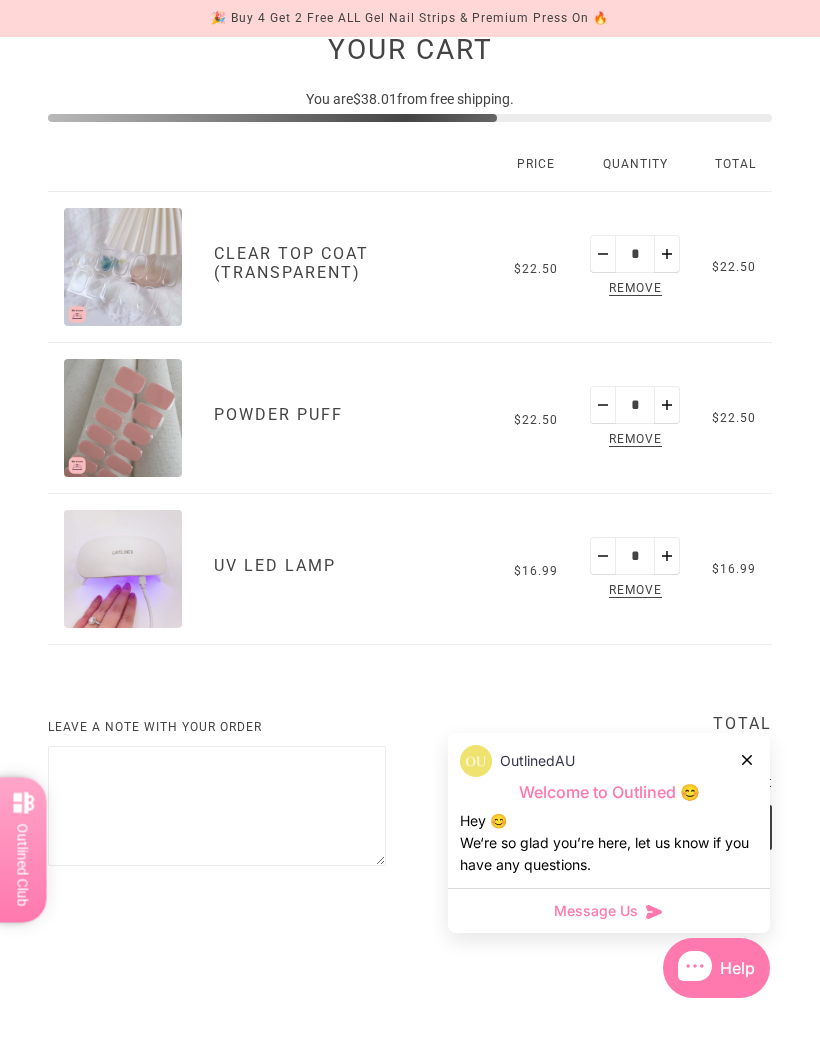 click on "Remove" at bounding box center [635, 591] 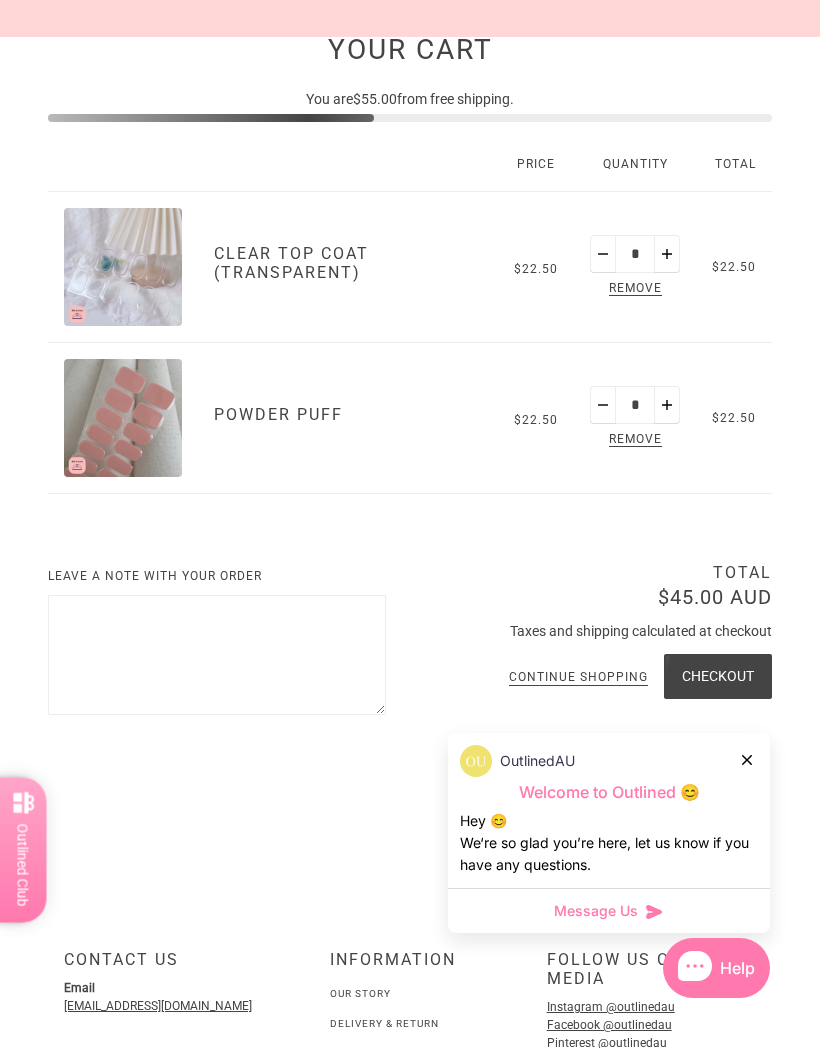 click on "Remove" at bounding box center [635, 440] 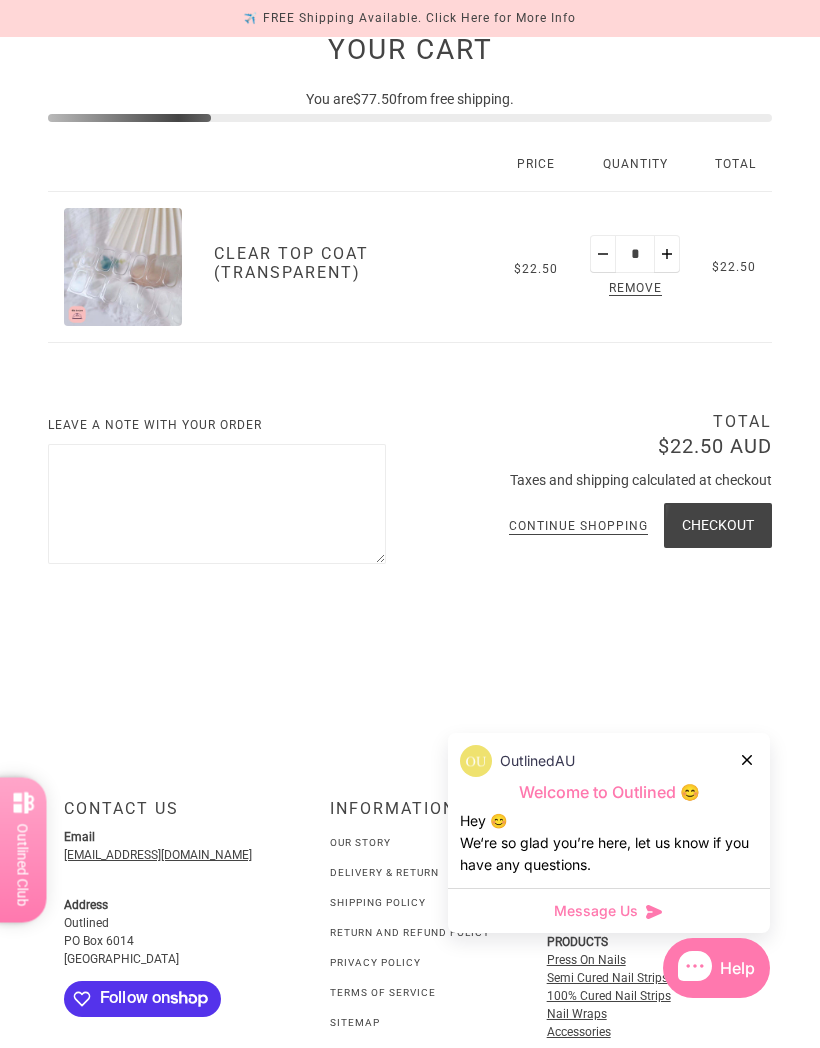 click on "Remove" at bounding box center (635, 289) 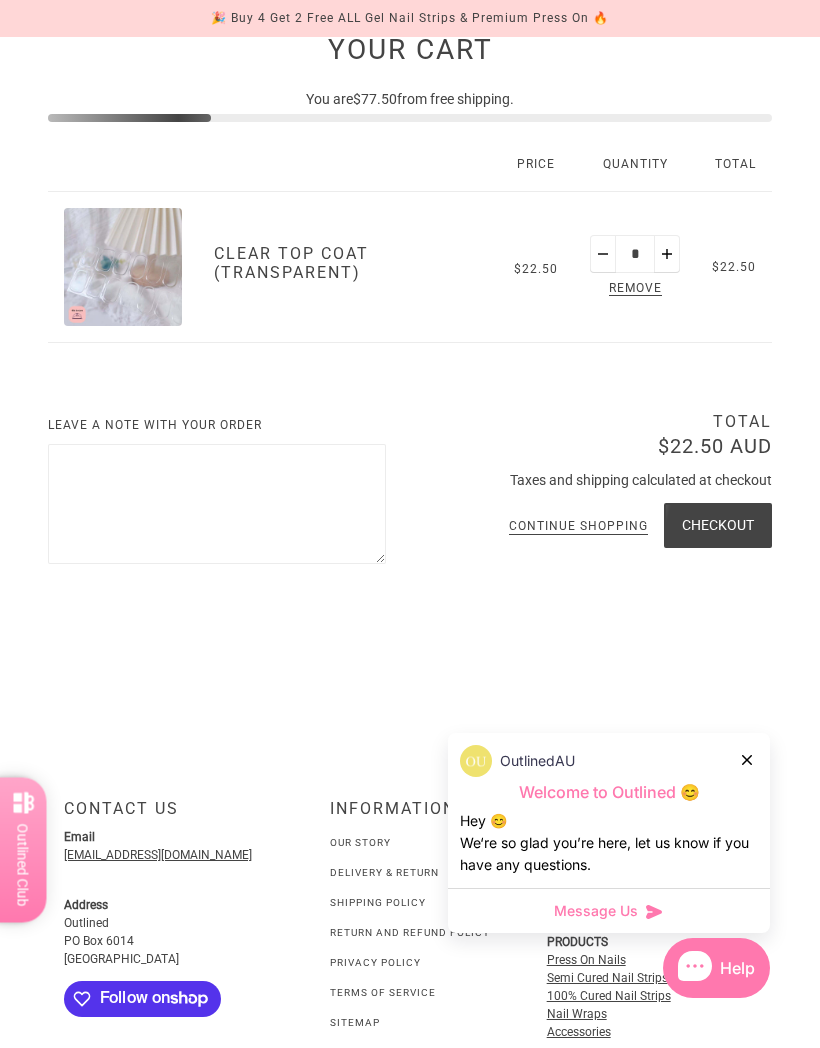 click on "Remove" at bounding box center (635, 289) 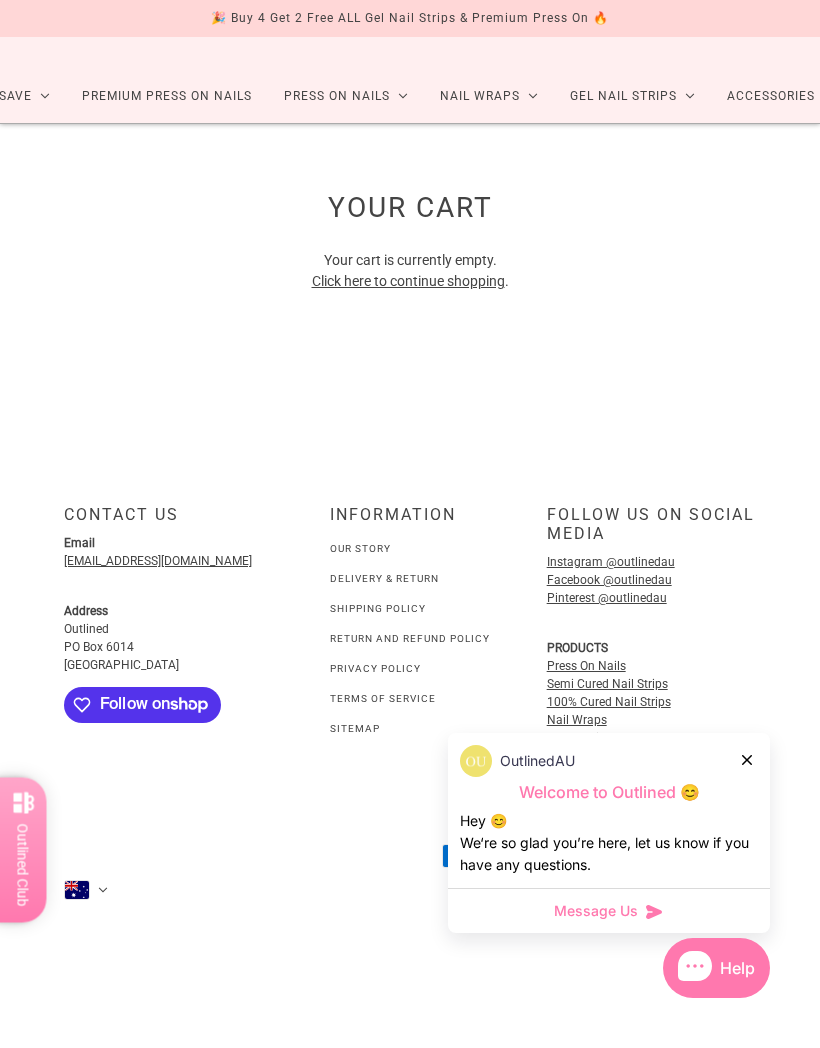scroll, scrollTop: 84, scrollLeft: 0, axis: vertical 